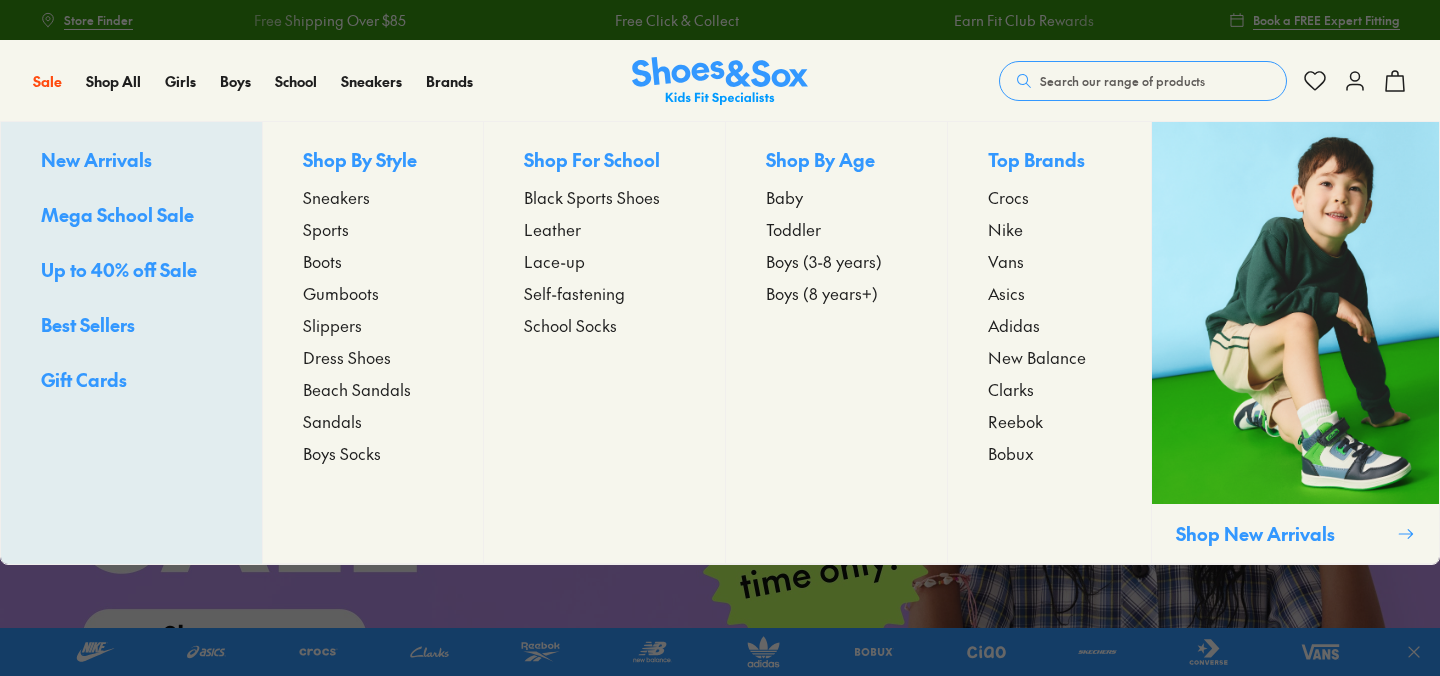 scroll, scrollTop: 0, scrollLeft: 0, axis: both 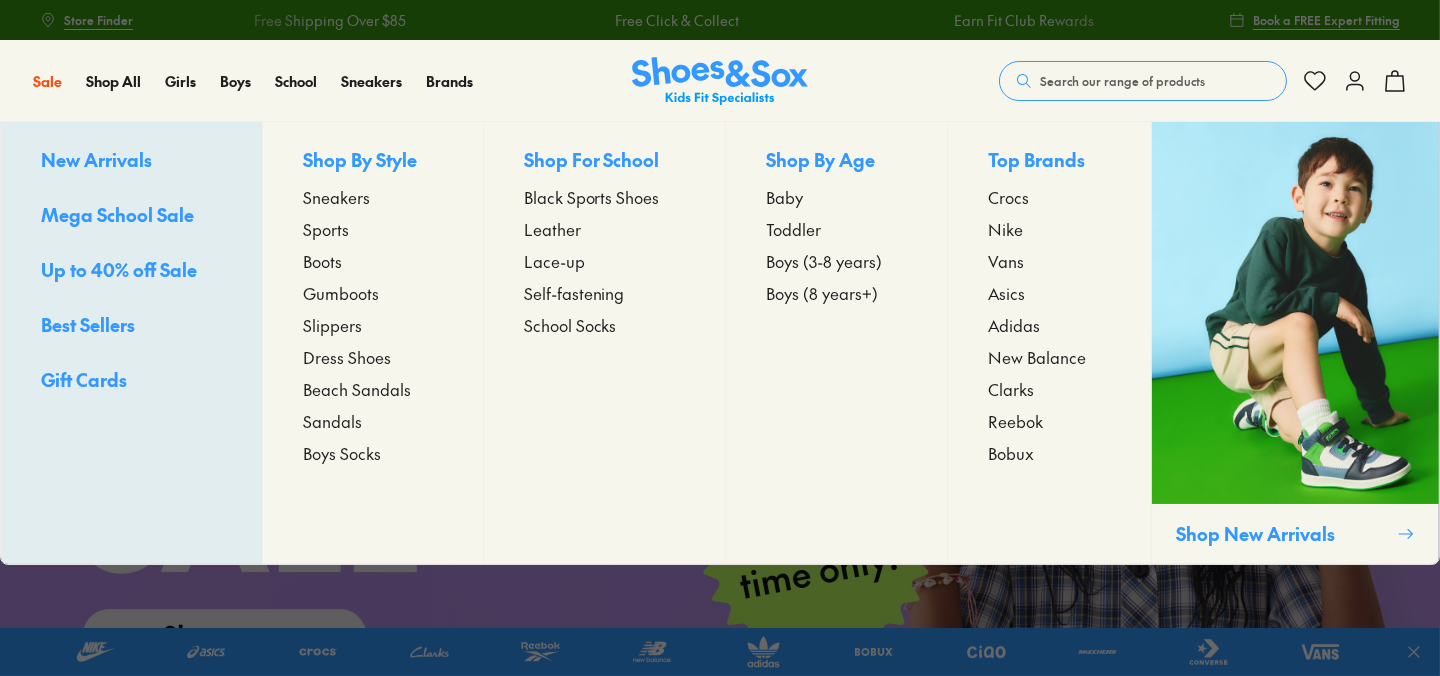 click on "Sandals" at bounding box center [332, 421] 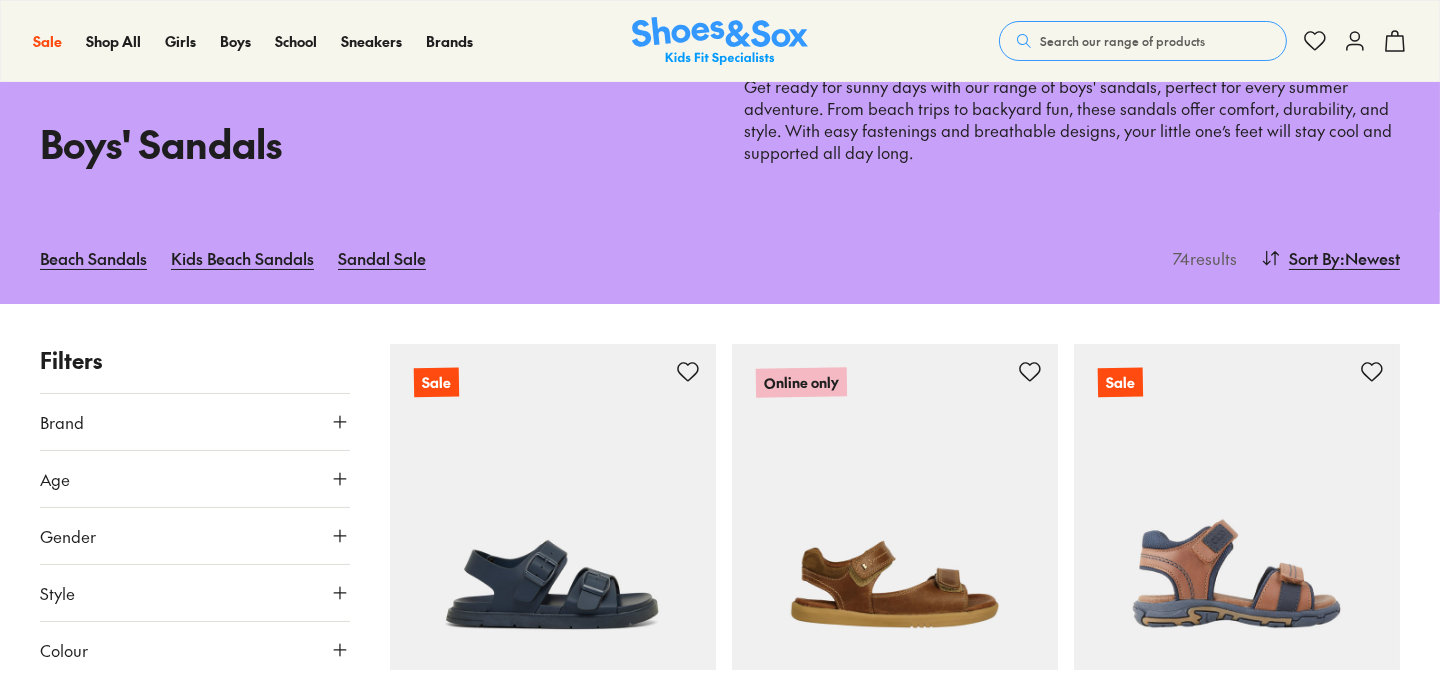 scroll, scrollTop: 0, scrollLeft: 0, axis: both 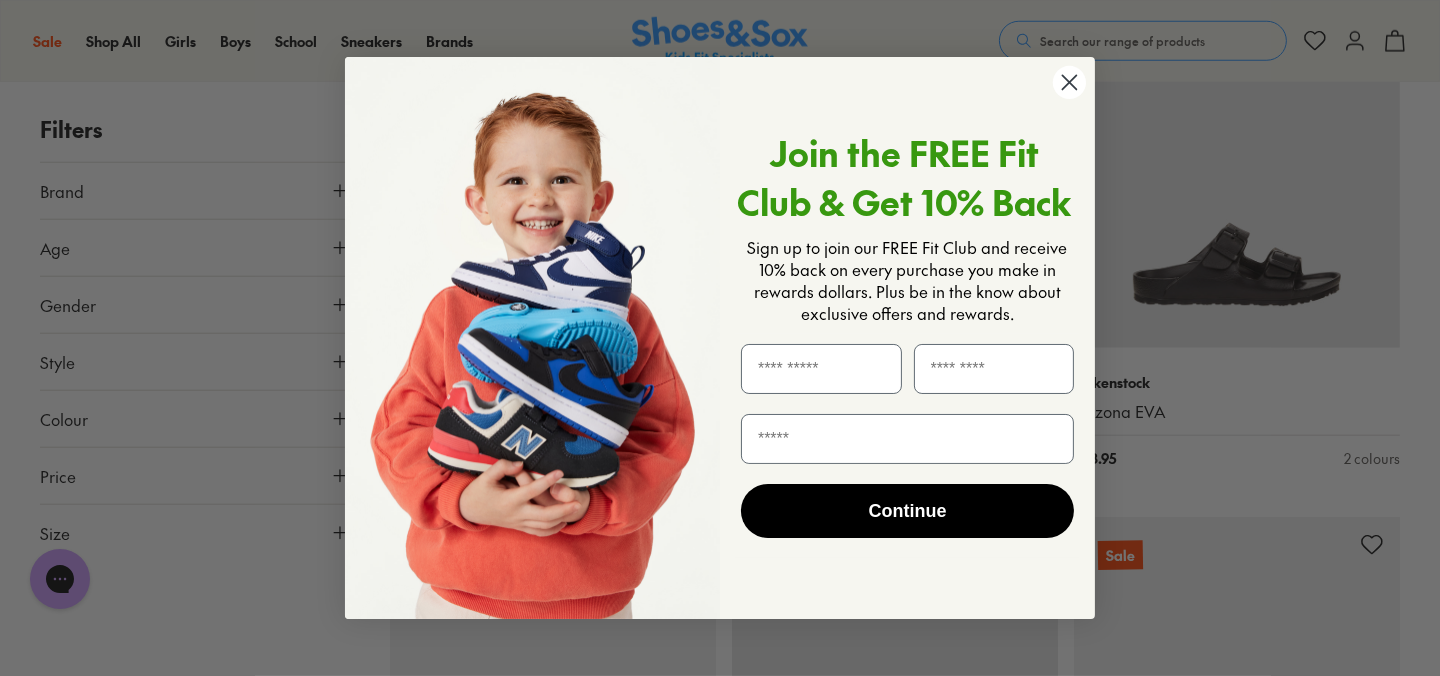 click 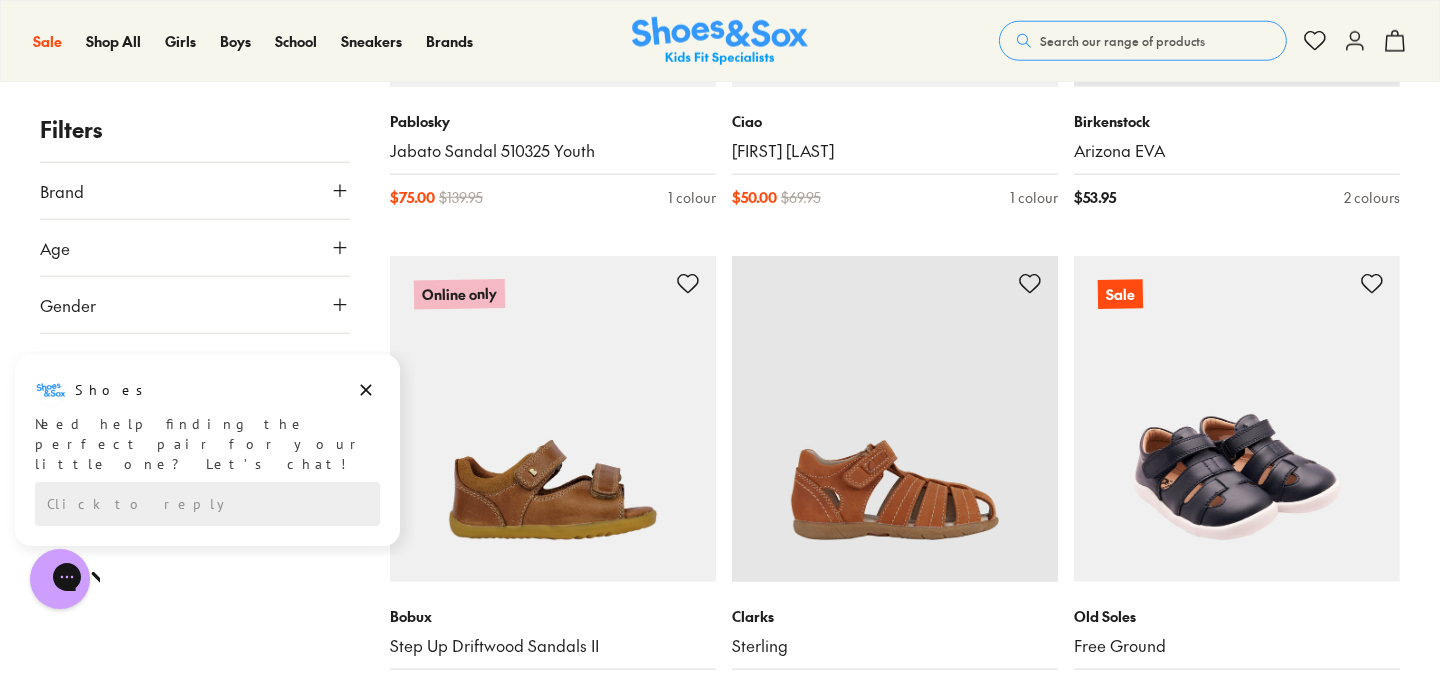 scroll, scrollTop: 2700, scrollLeft: 0, axis: vertical 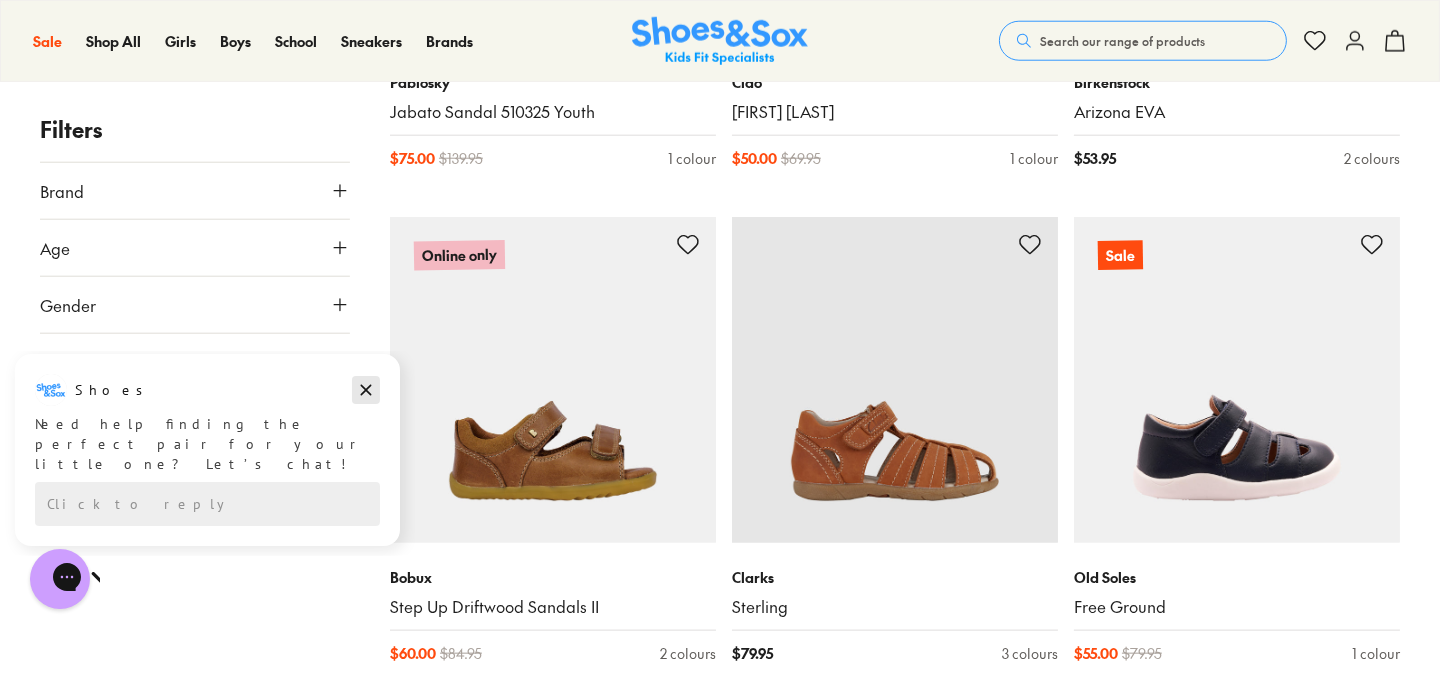 click 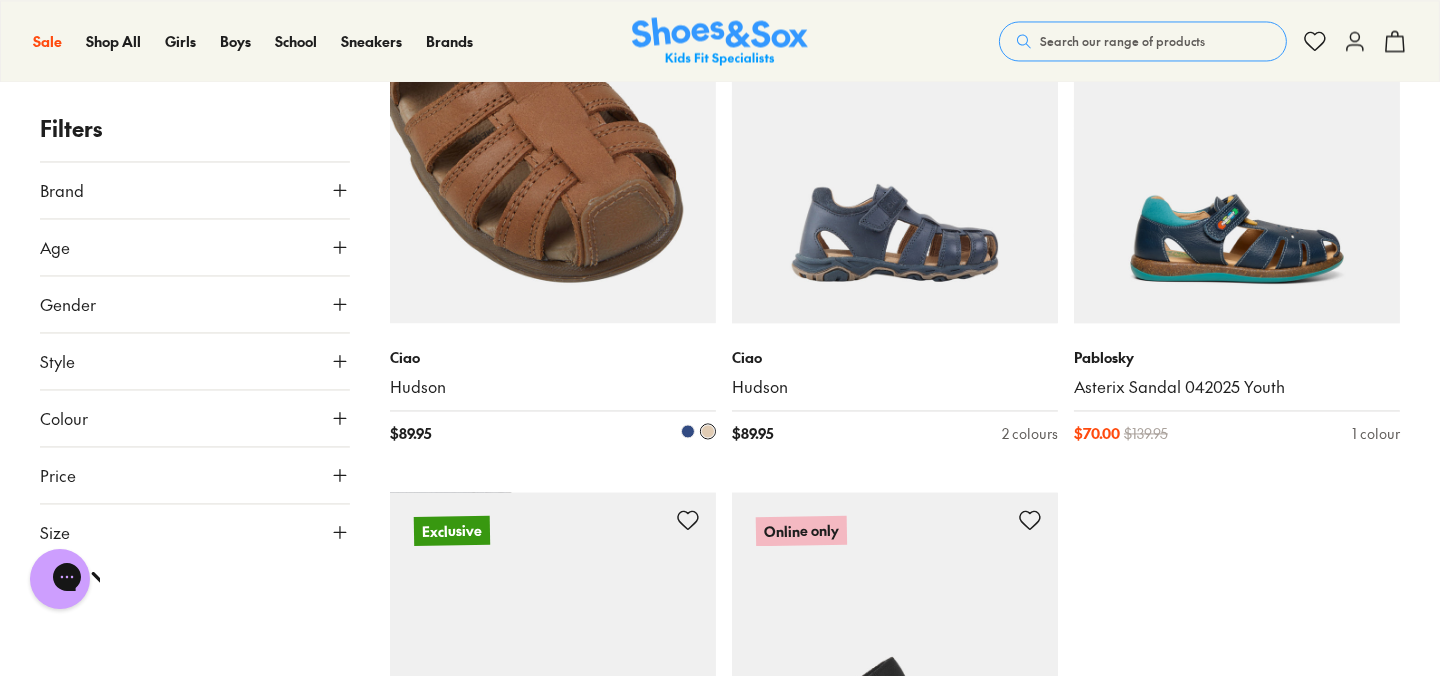 scroll, scrollTop: 5100, scrollLeft: 0, axis: vertical 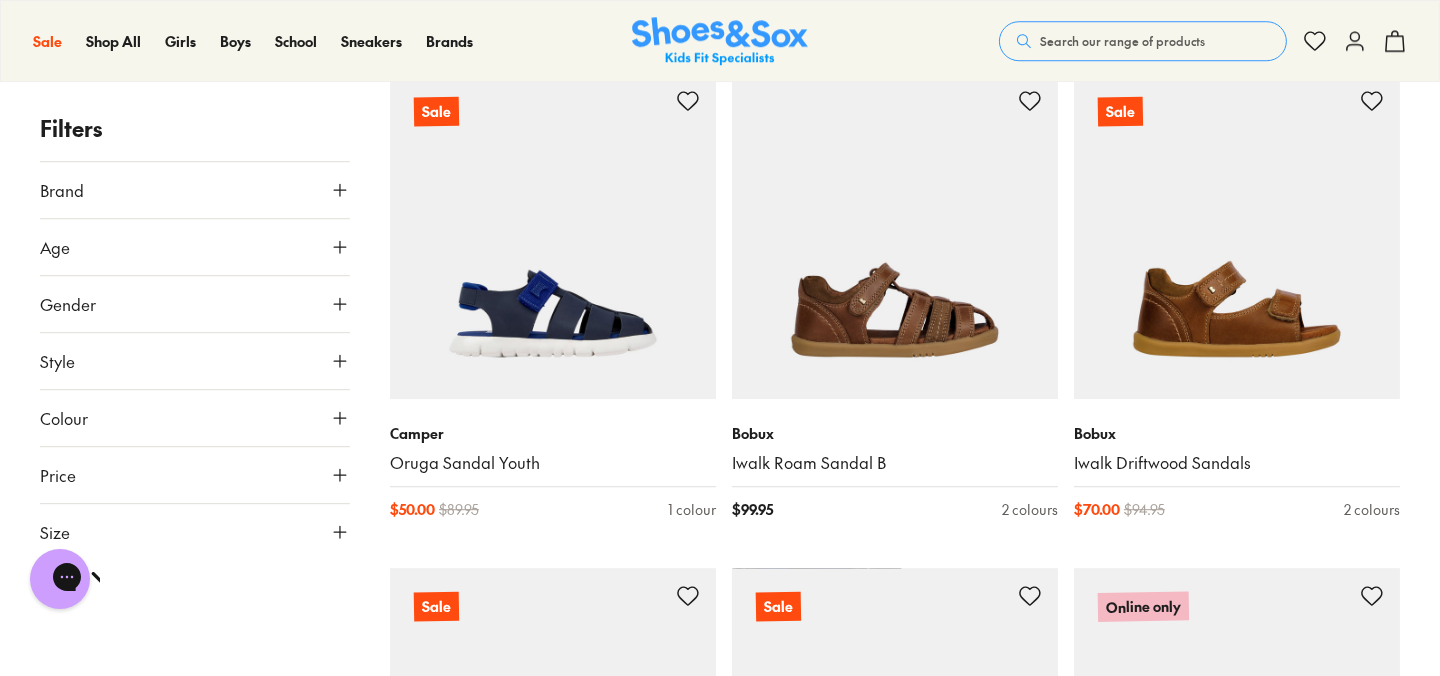 click on "Age" at bounding box center (195, 247) 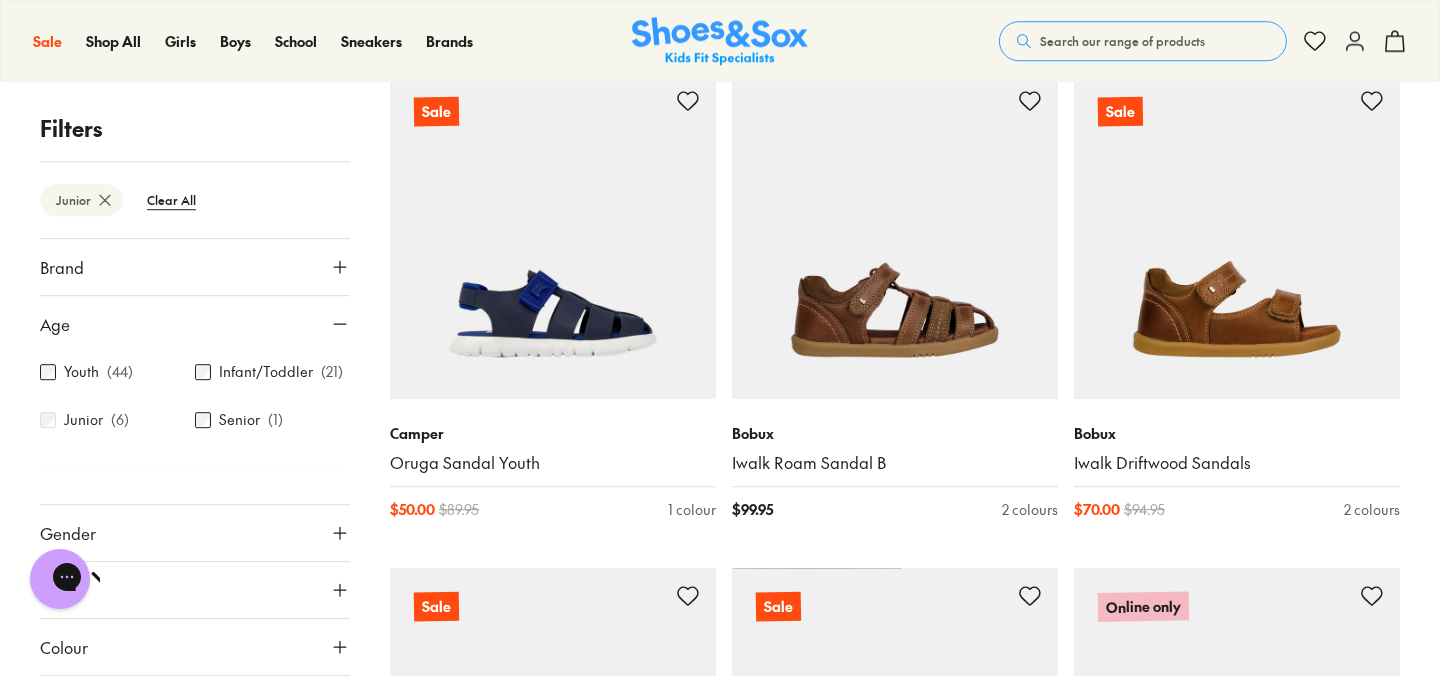 scroll, scrollTop: 0, scrollLeft: 0, axis: both 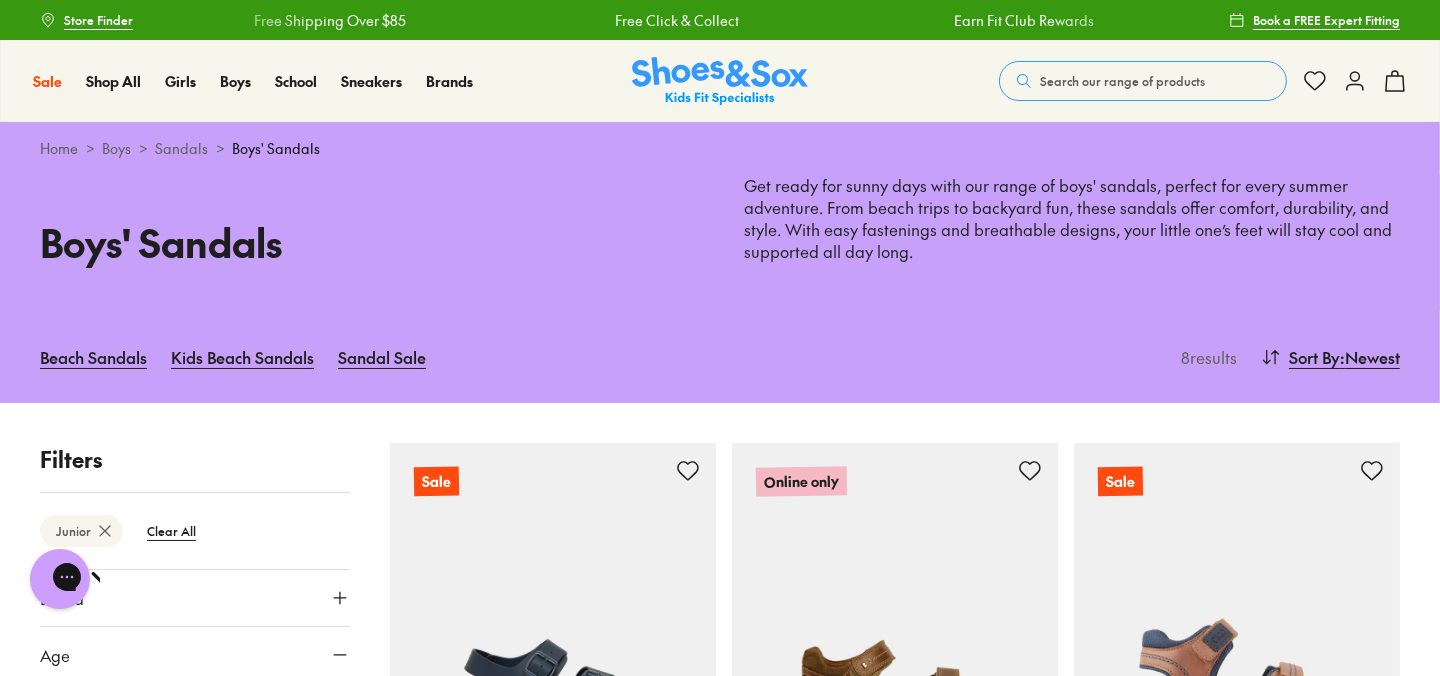 type on "***" 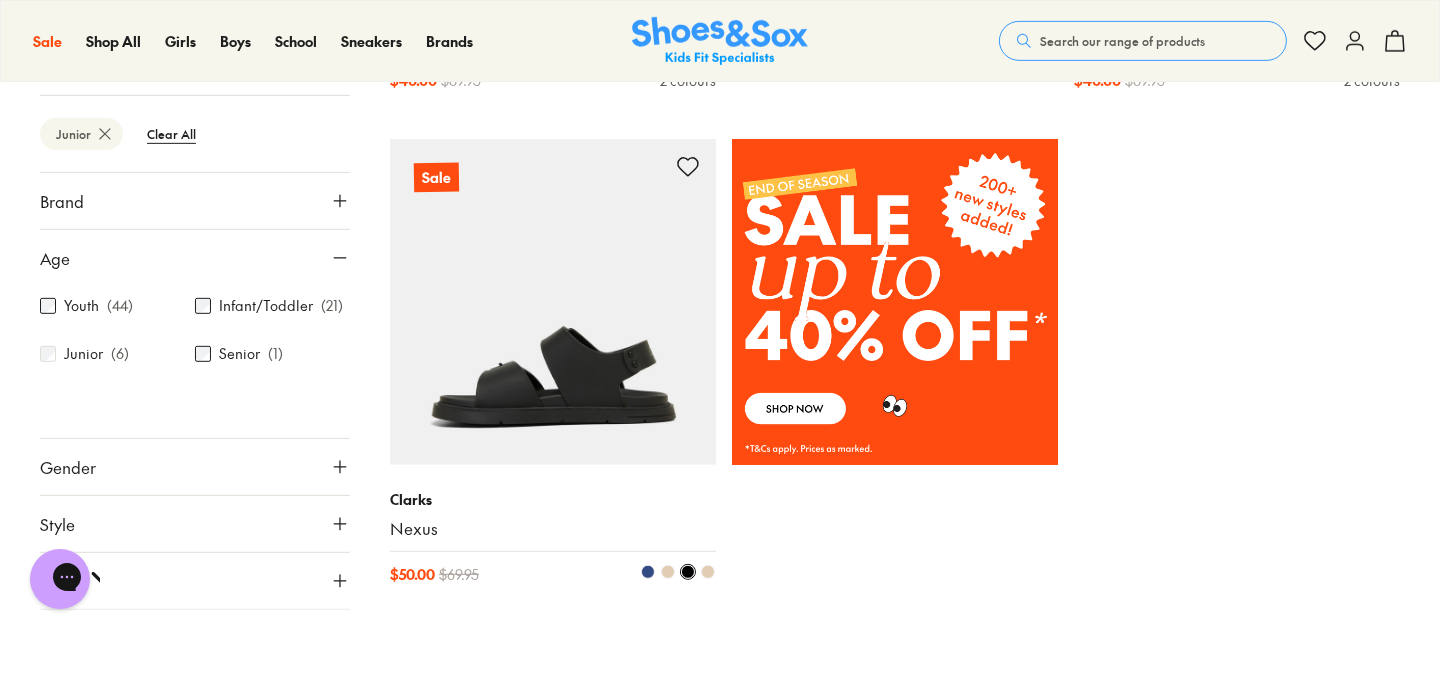 scroll, scrollTop: 1400, scrollLeft: 0, axis: vertical 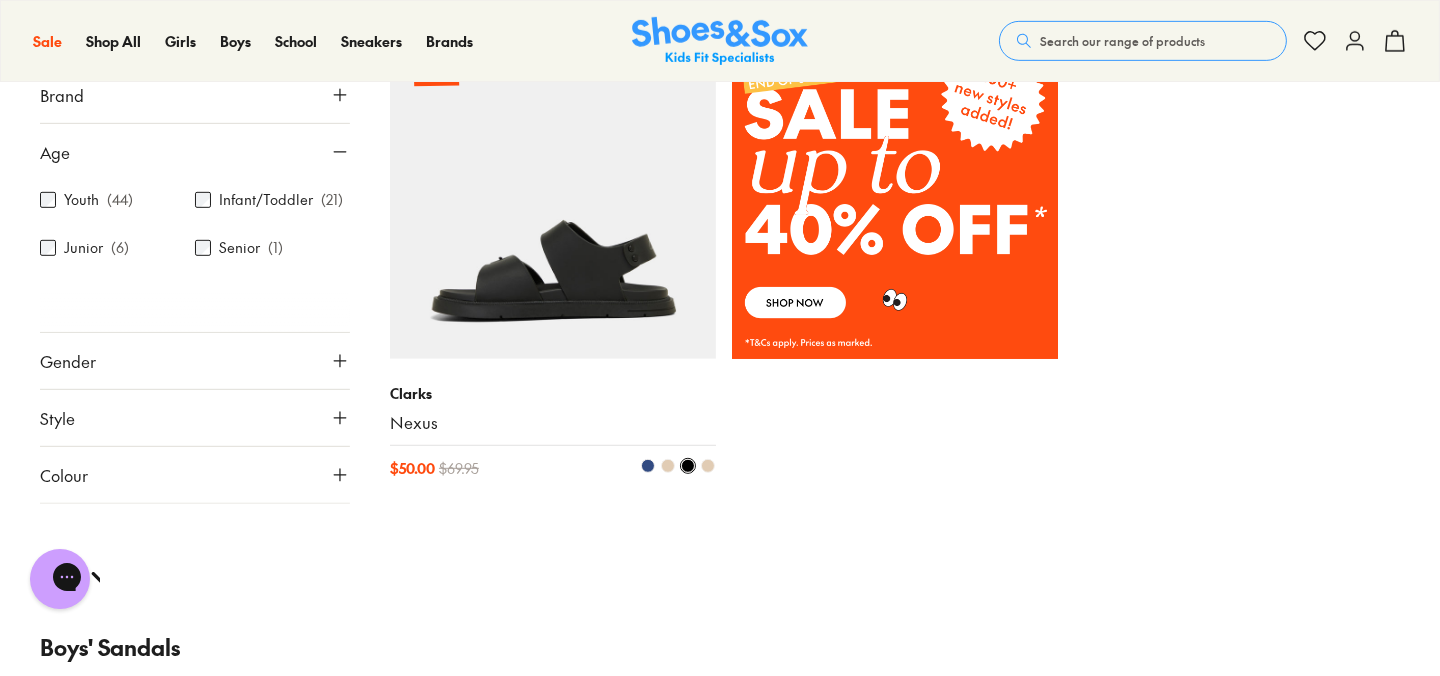 click at bounding box center [553, 196] 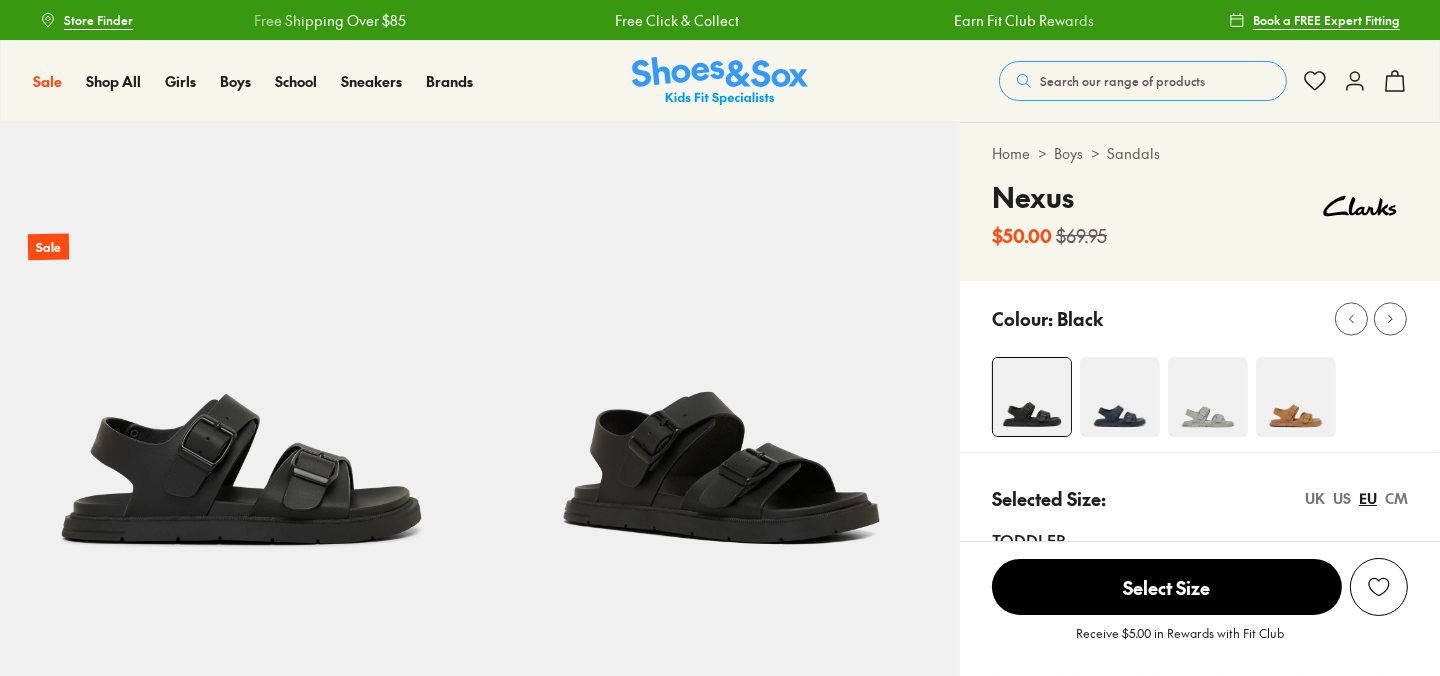 scroll, scrollTop: 99, scrollLeft: 0, axis: vertical 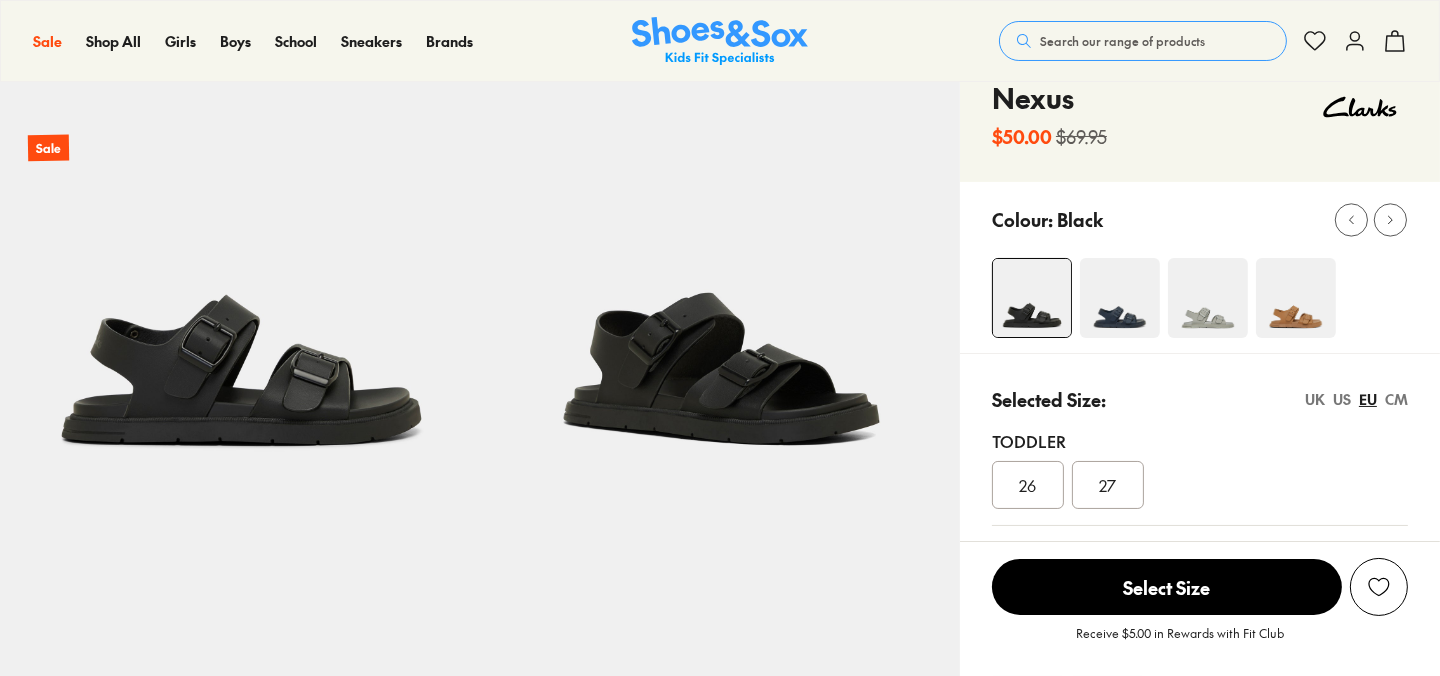 select on "*" 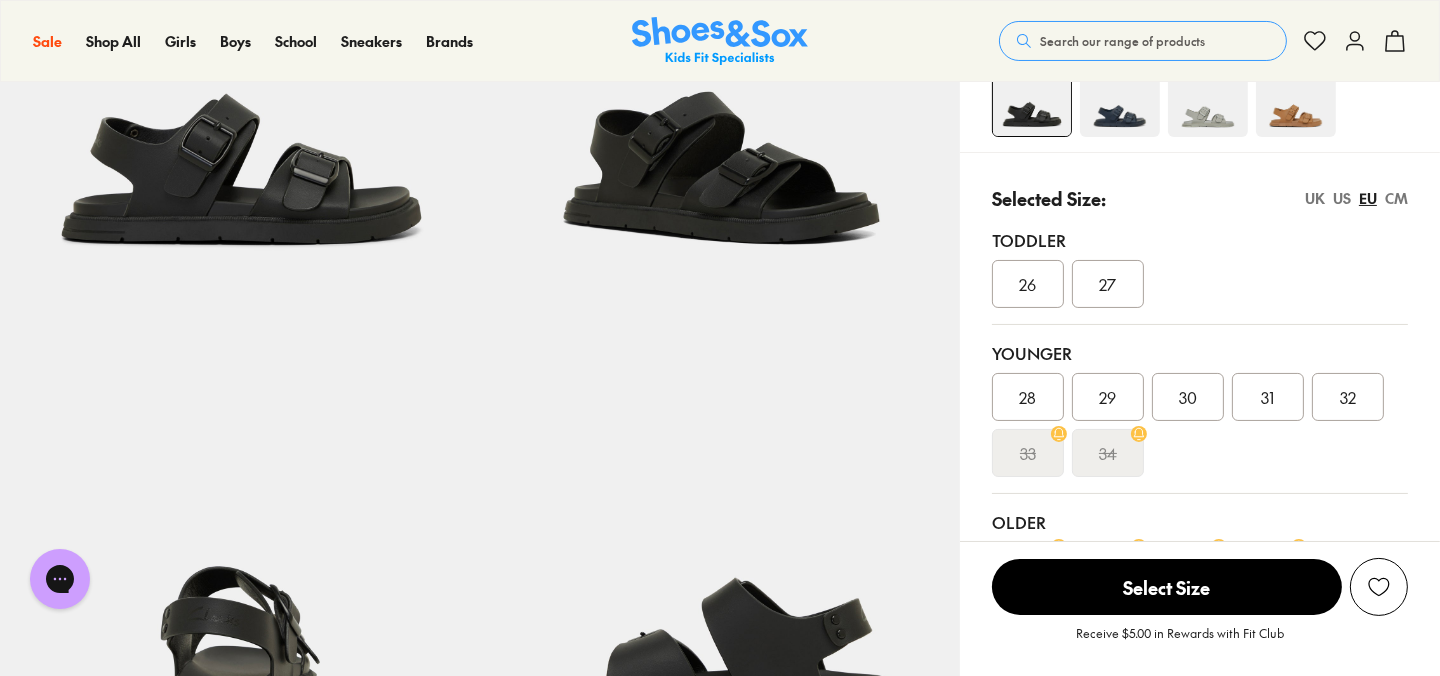 scroll, scrollTop: 0, scrollLeft: 0, axis: both 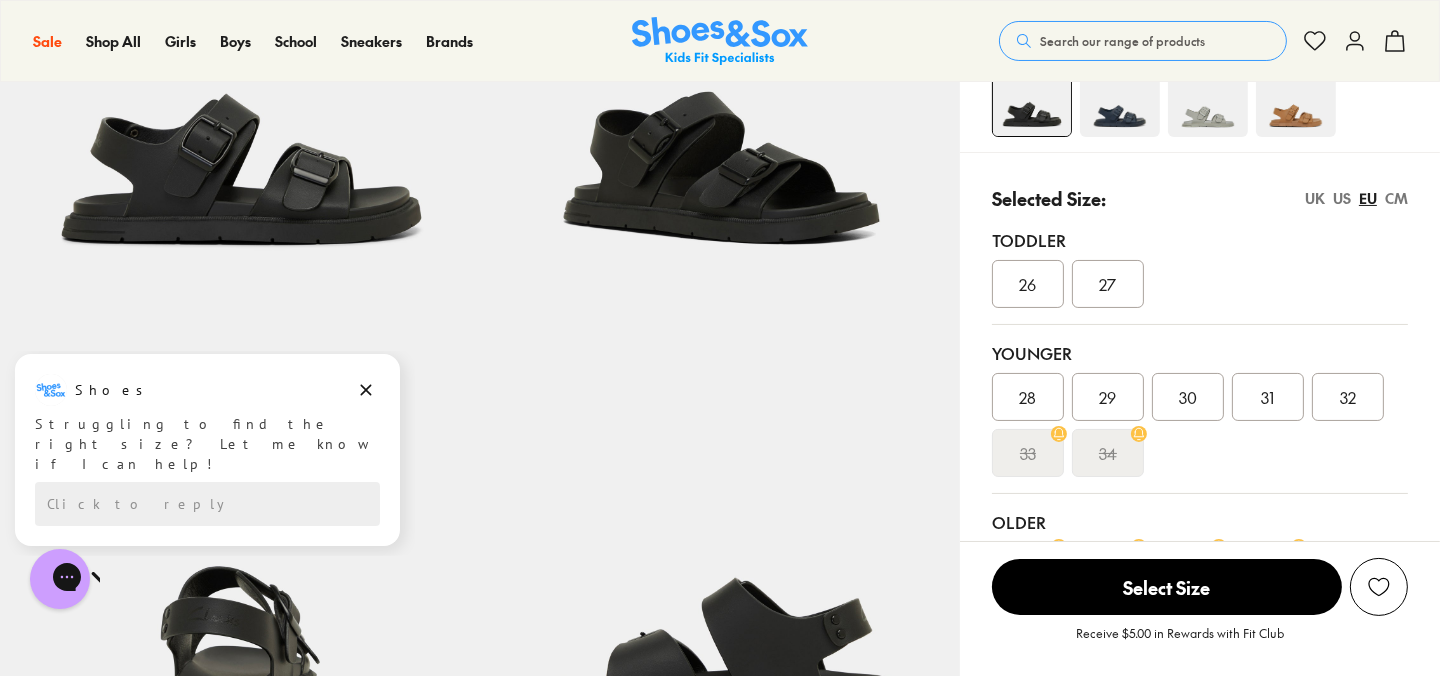 click on "US" at bounding box center [1342, 198] 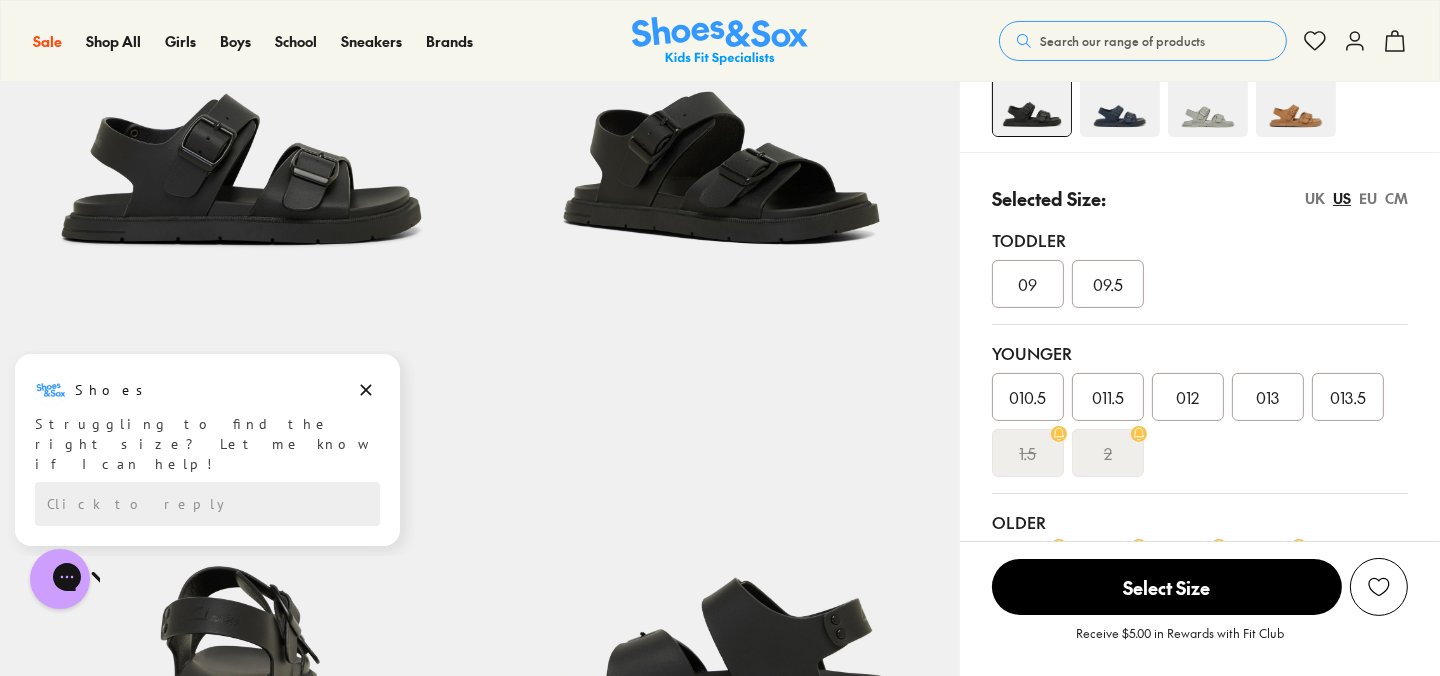 click on "010.5" at bounding box center (1028, 397) 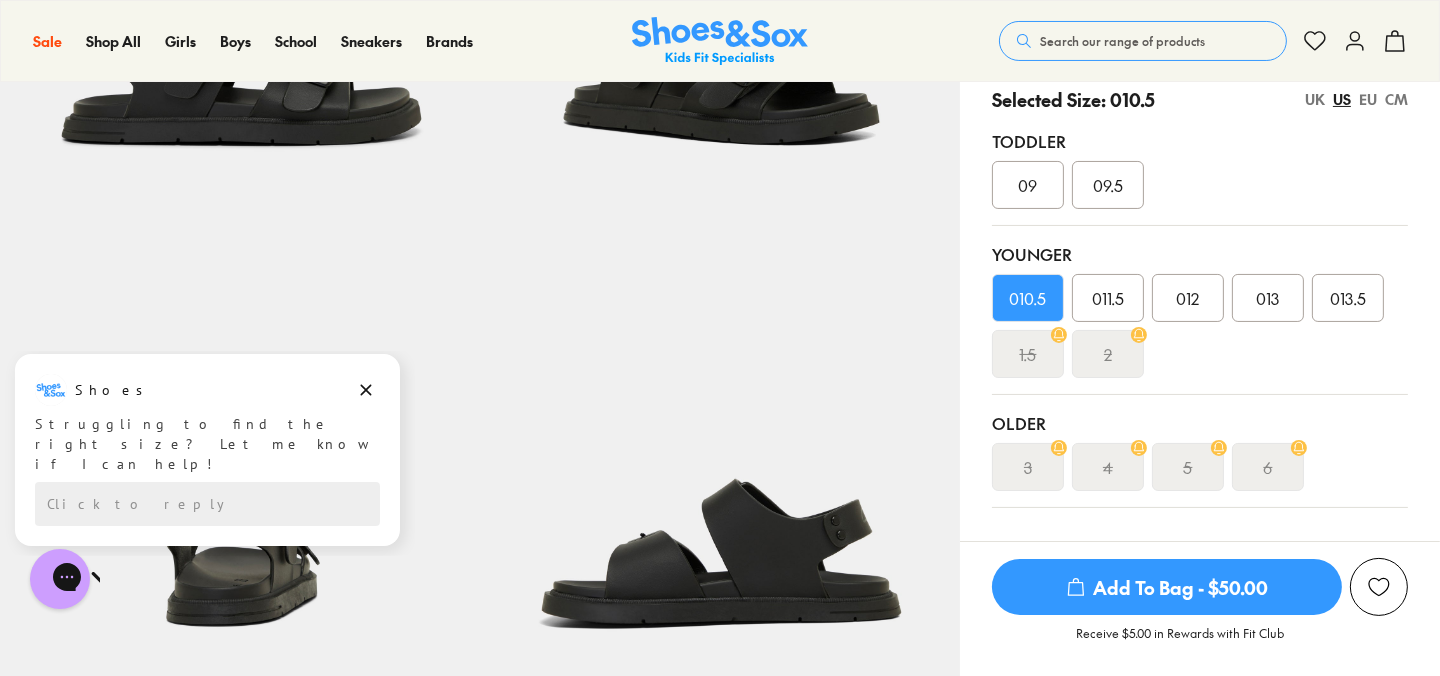 scroll, scrollTop: 499, scrollLeft: 0, axis: vertical 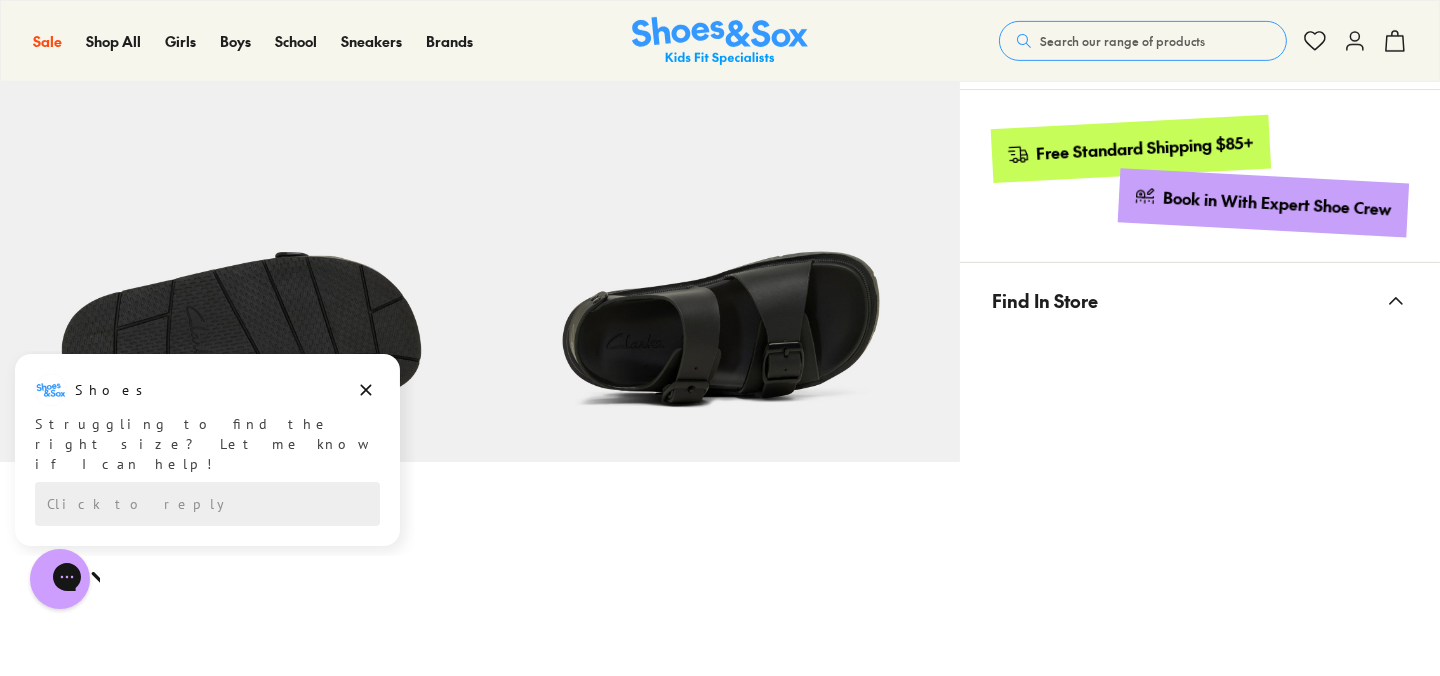 click on "Pinch & Zoom  (100%)" at bounding box center [480, 231] 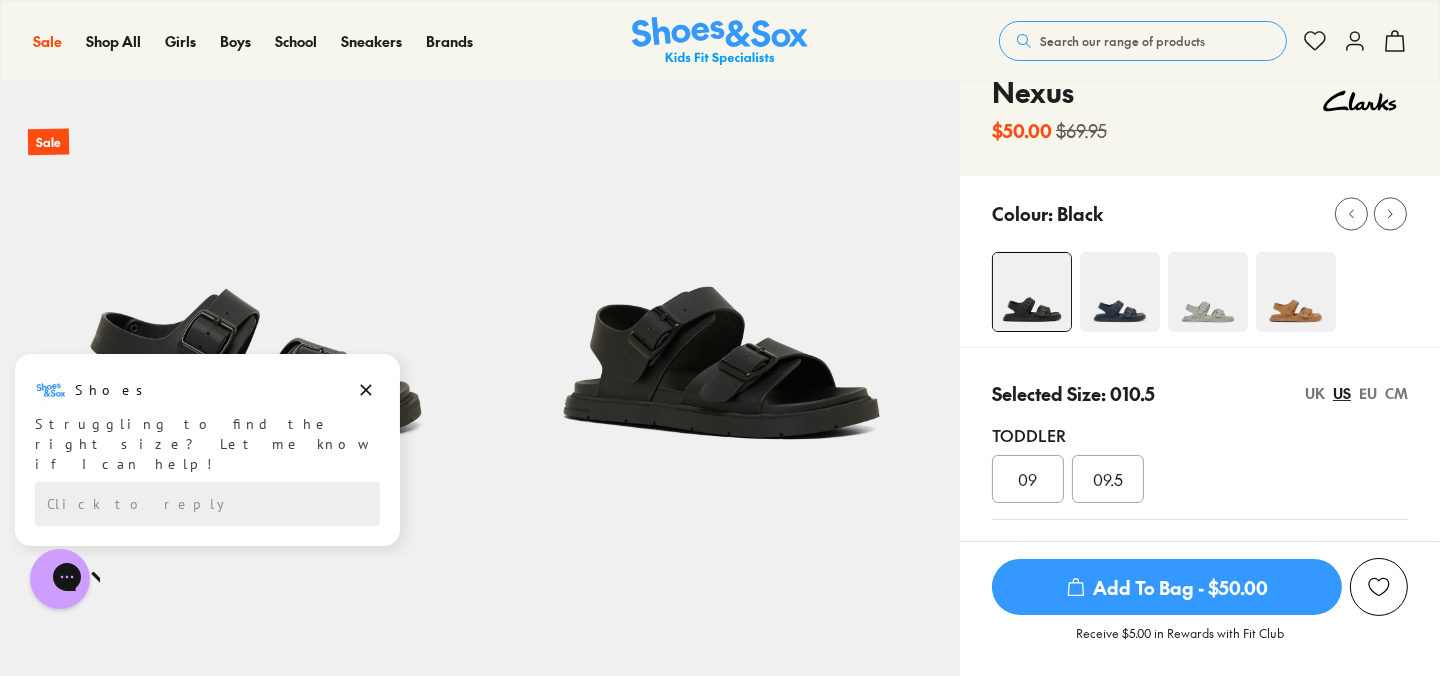 scroll, scrollTop: 0, scrollLeft: 0, axis: both 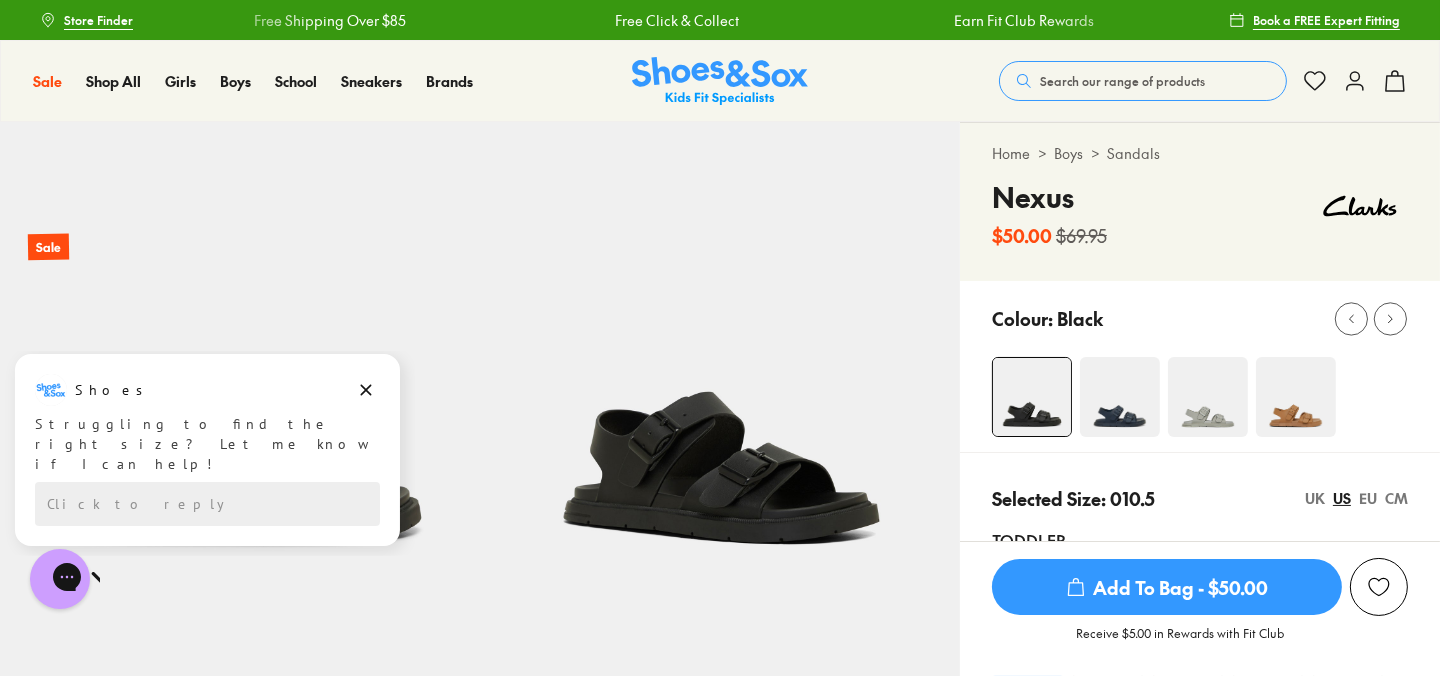 click at bounding box center (1120, 397) 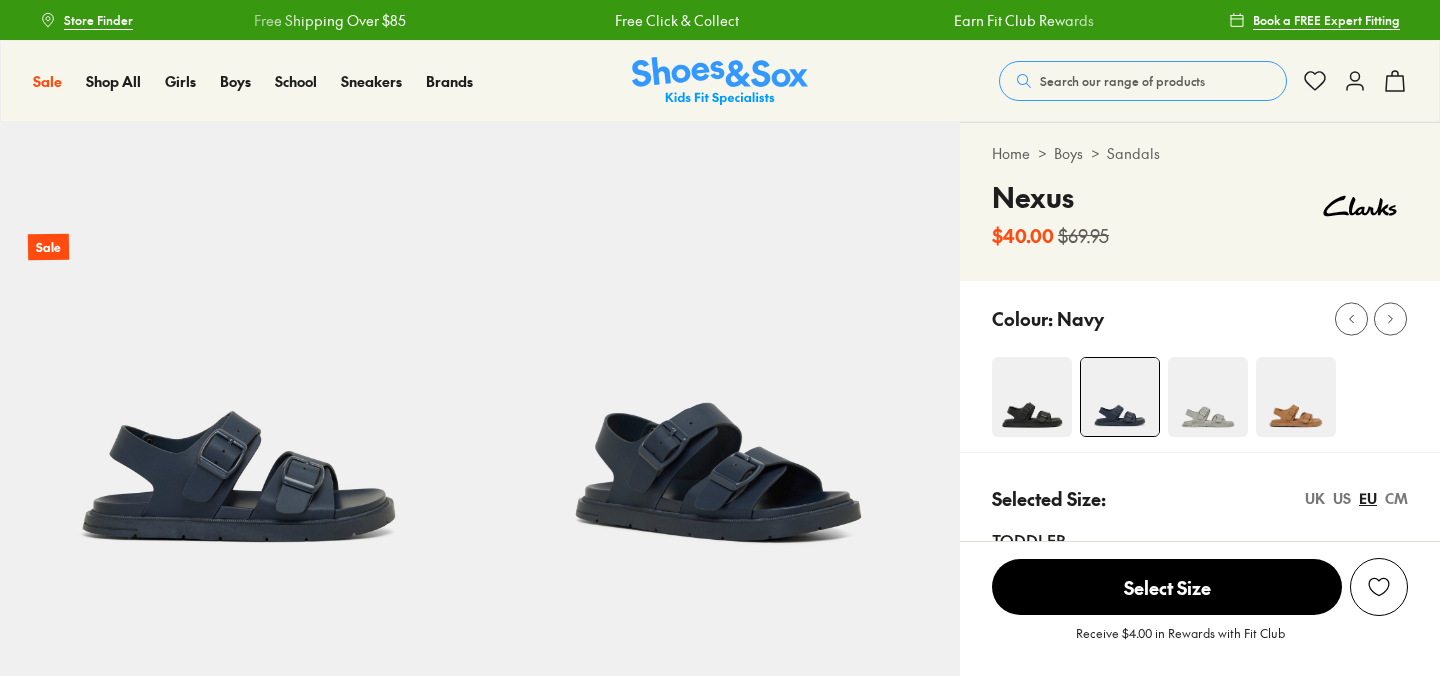 scroll, scrollTop: 0, scrollLeft: 0, axis: both 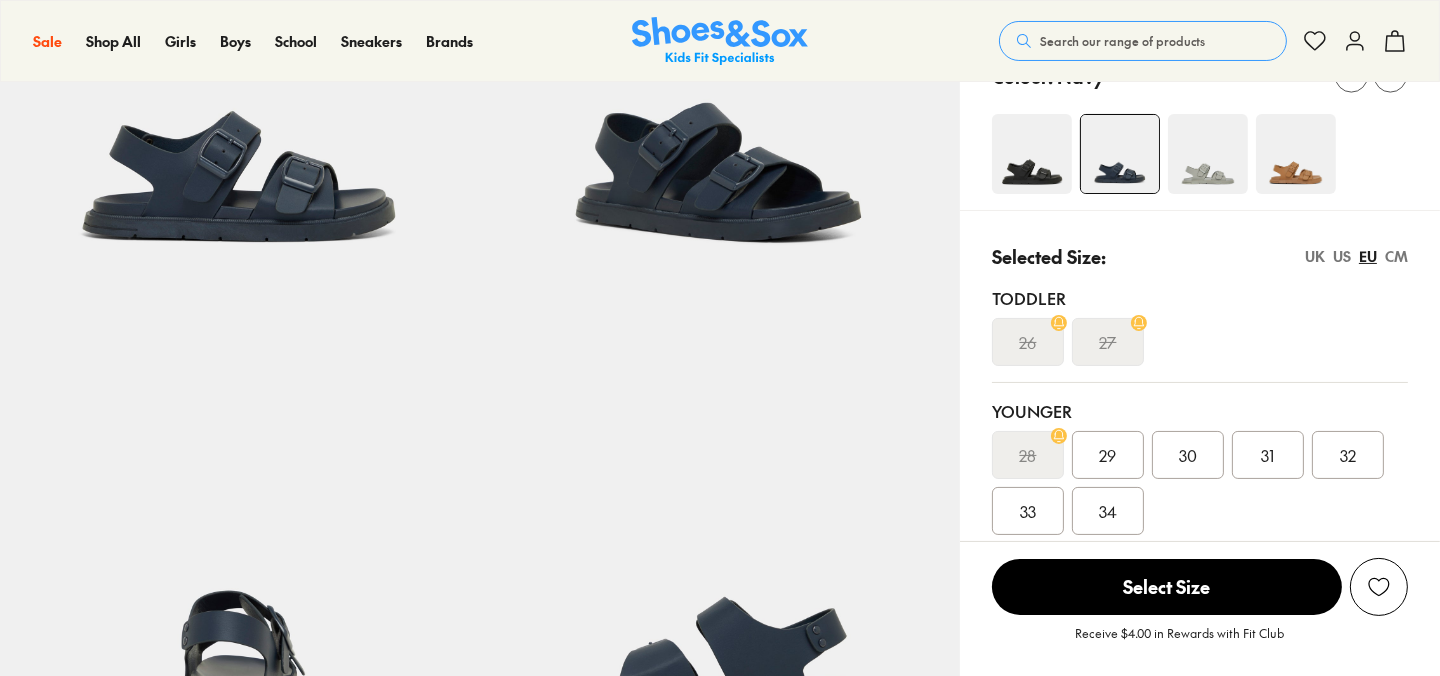 select on "*" 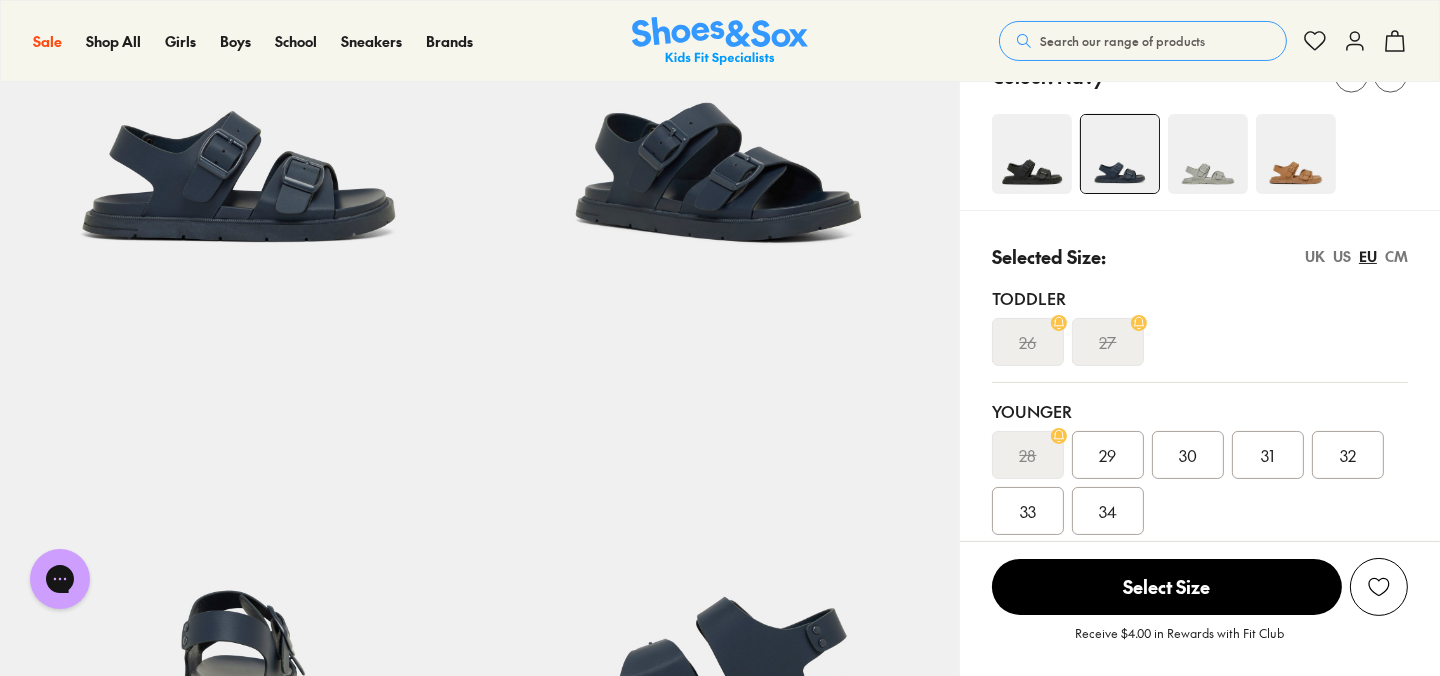 scroll, scrollTop: 0, scrollLeft: 0, axis: both 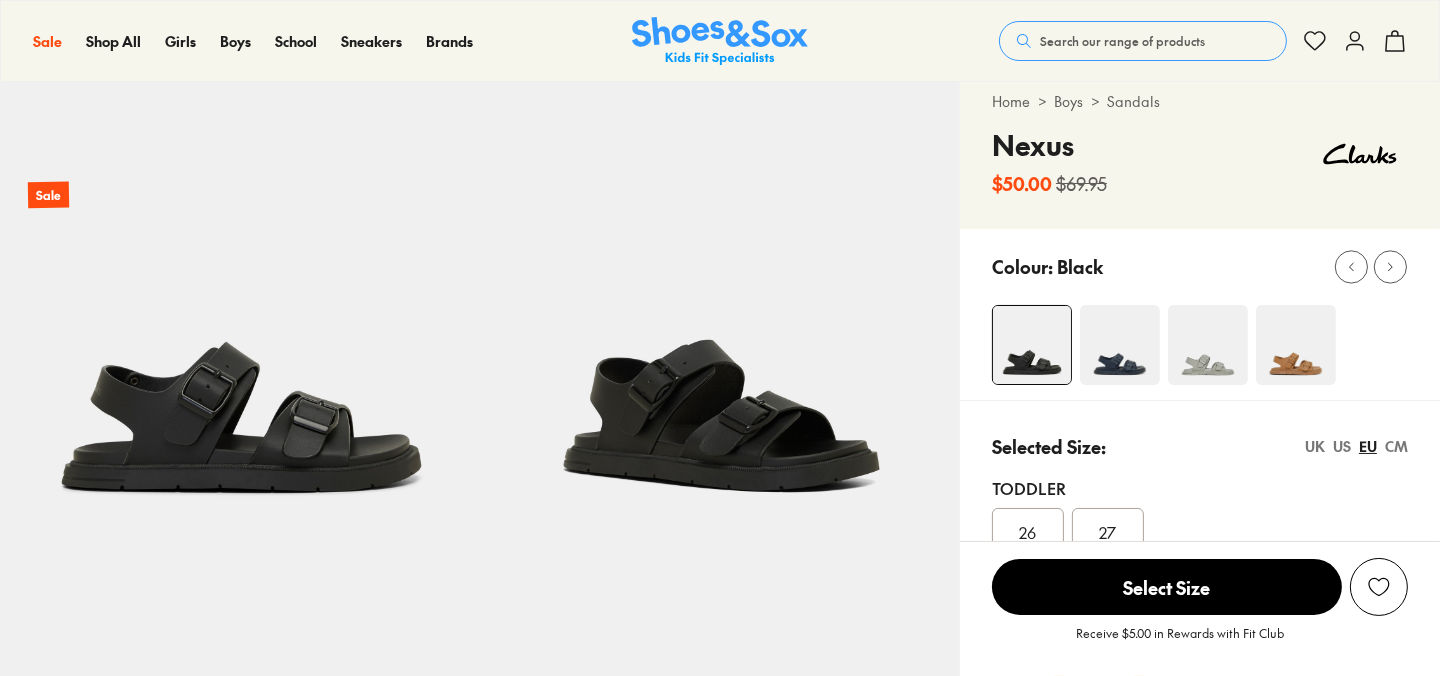 select on "*" 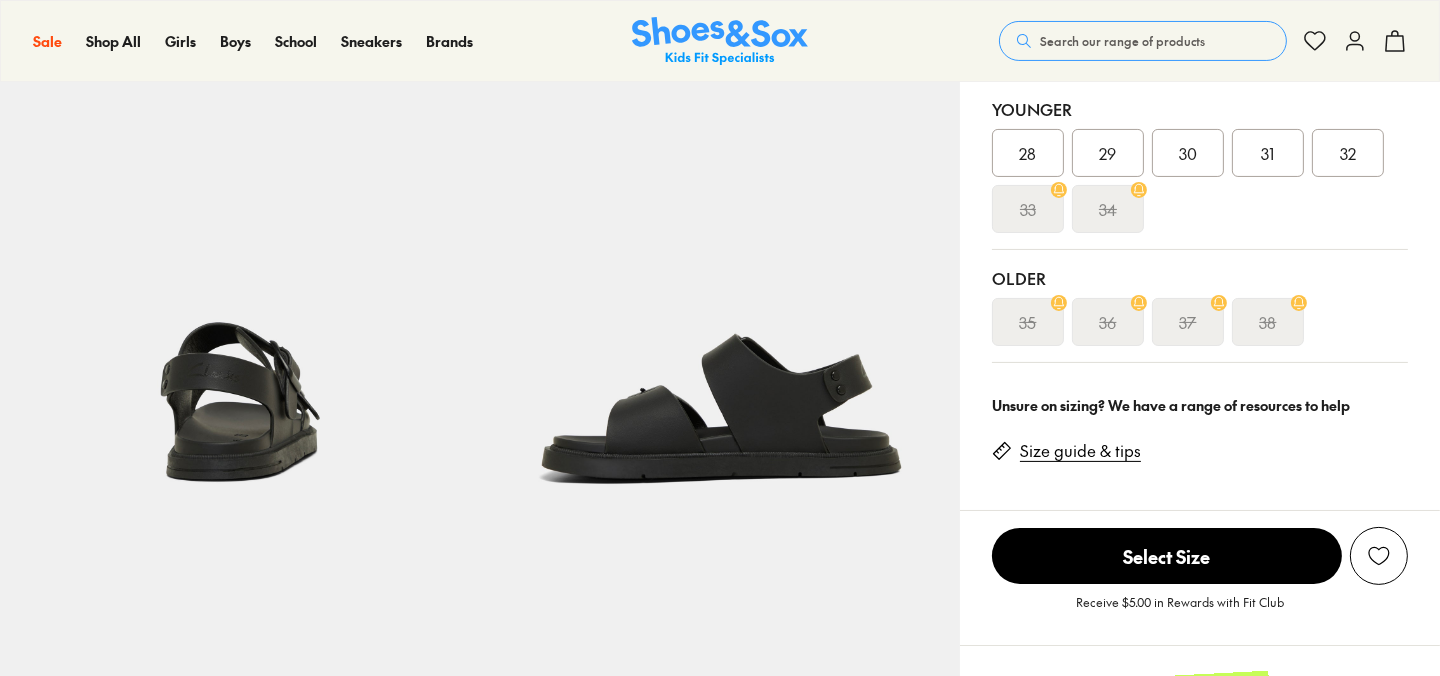 scroll, scrollTop: 0, scrollLeft: 0, axis: both 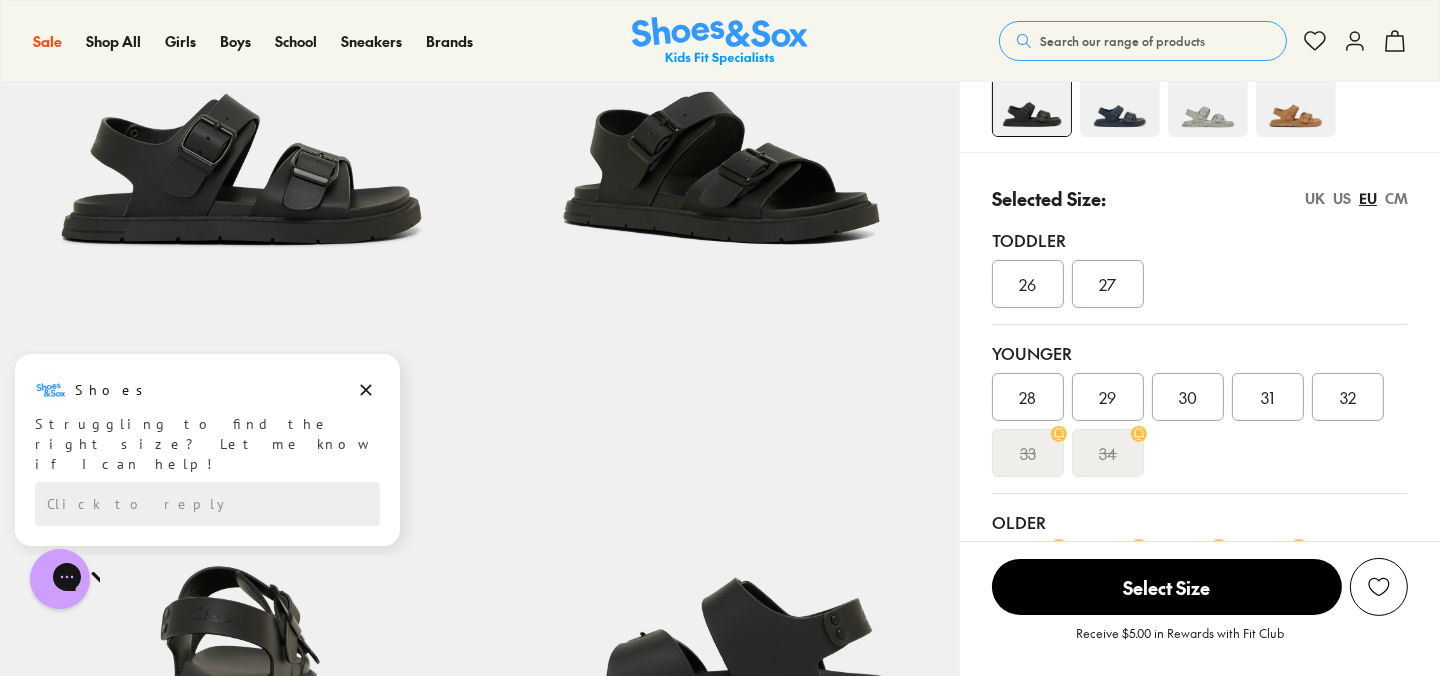 click on "US" at bounding box center [1342, 198] 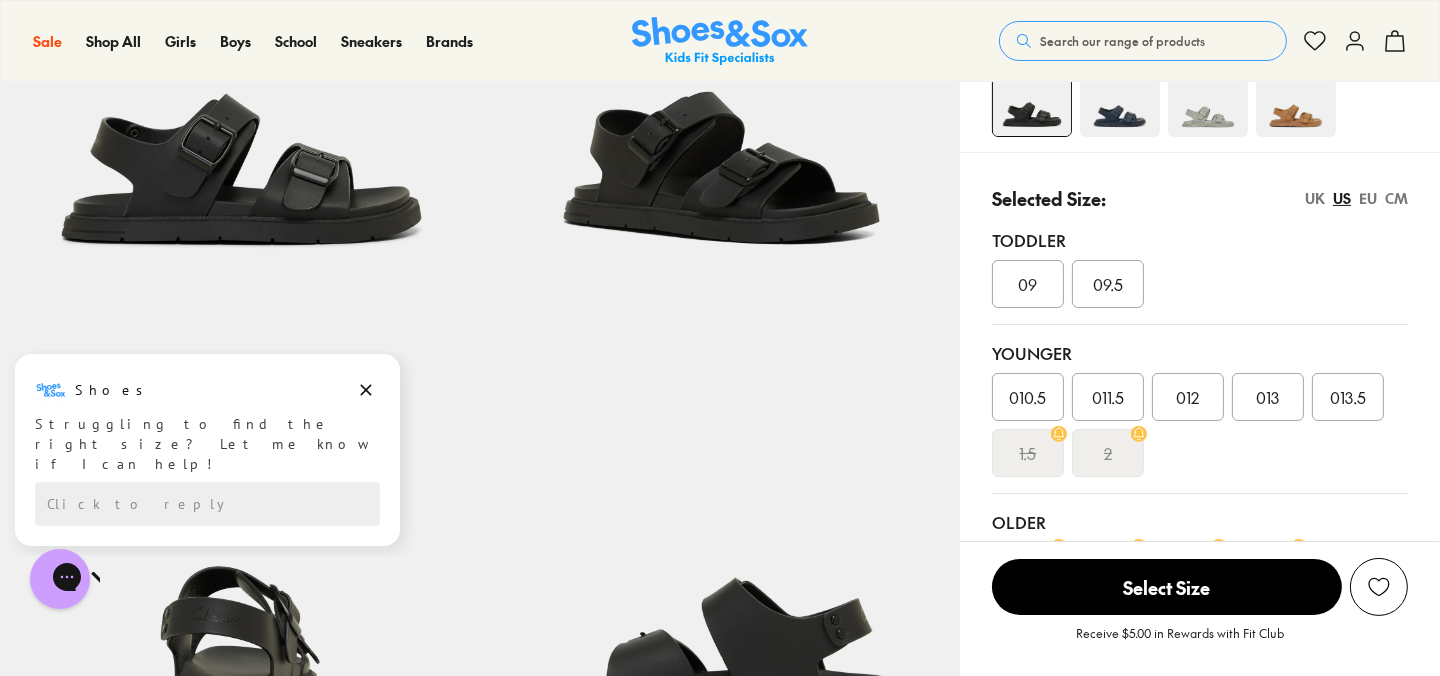 click on "010.5" at bounding box center (1028, 397) 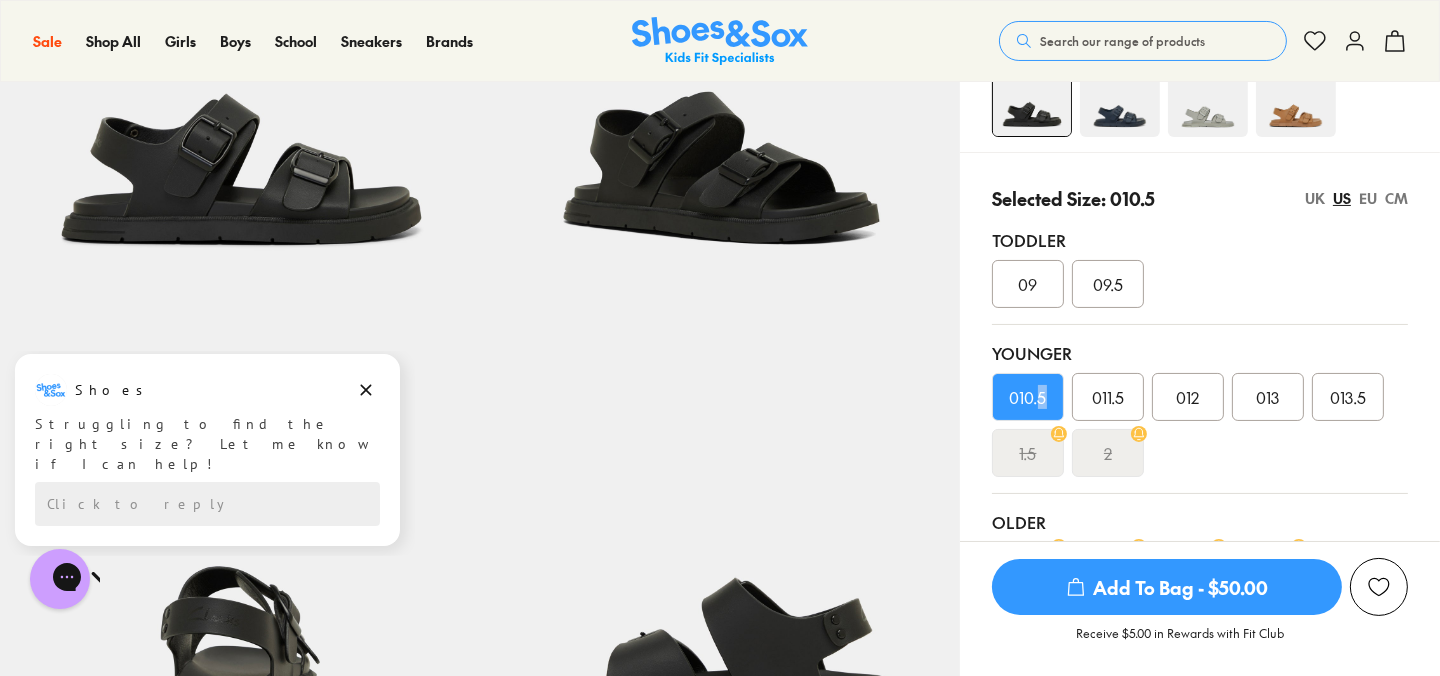 click on "Add To Bag - $50.00" at bounding box center (1167, 587) 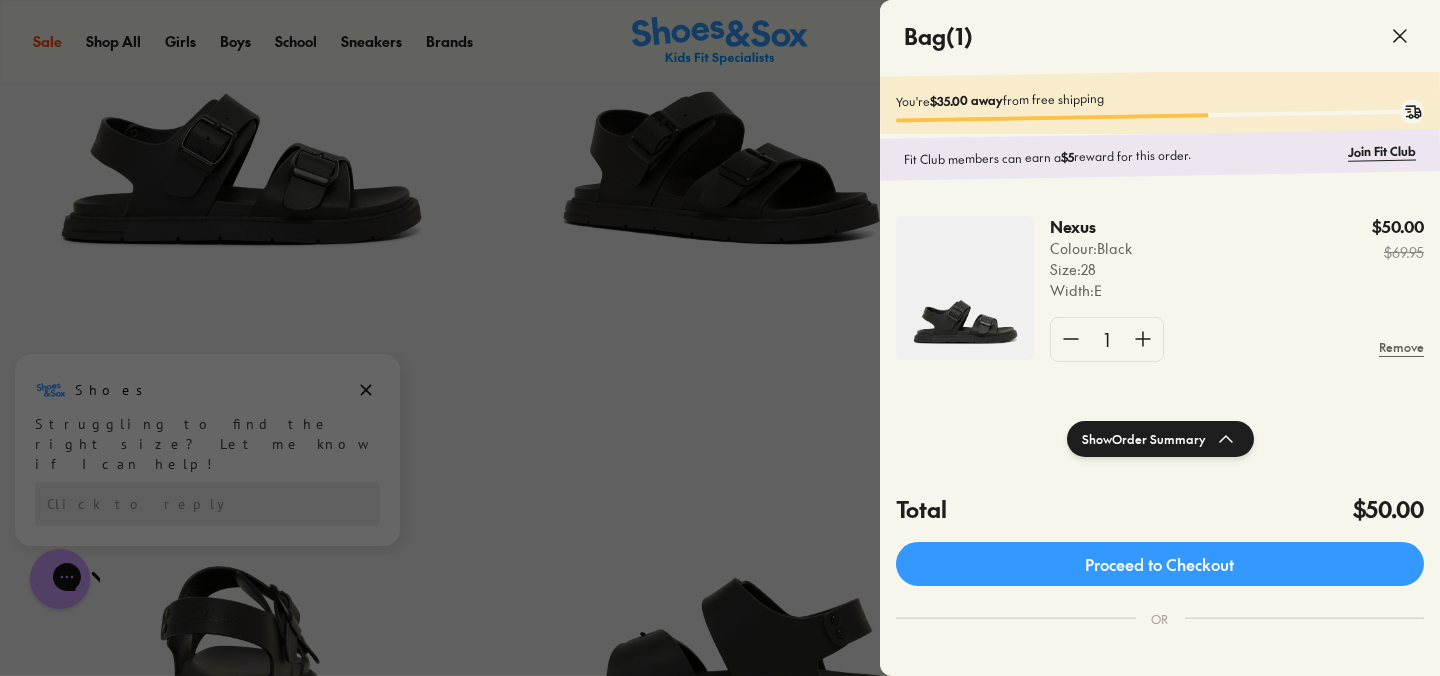 click 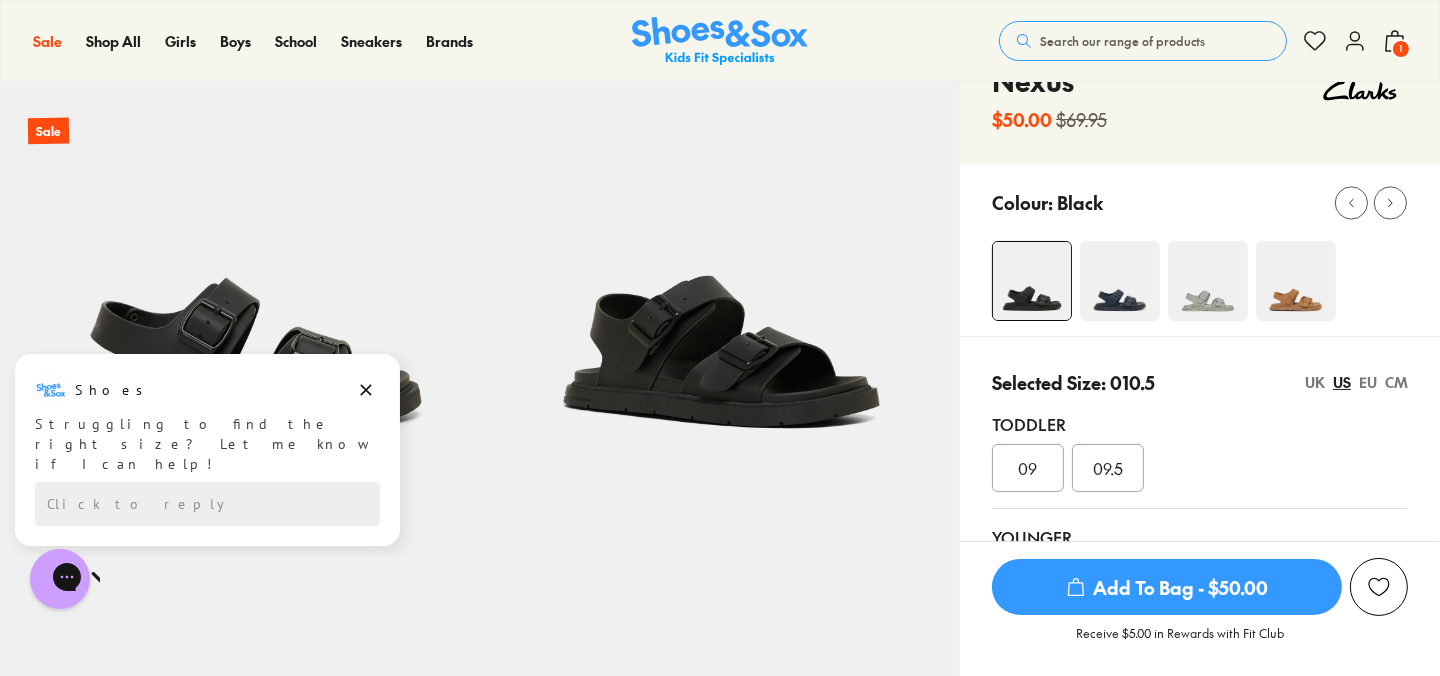 scroll, scrollTop: 0, scrollLeft: 0, axis: both 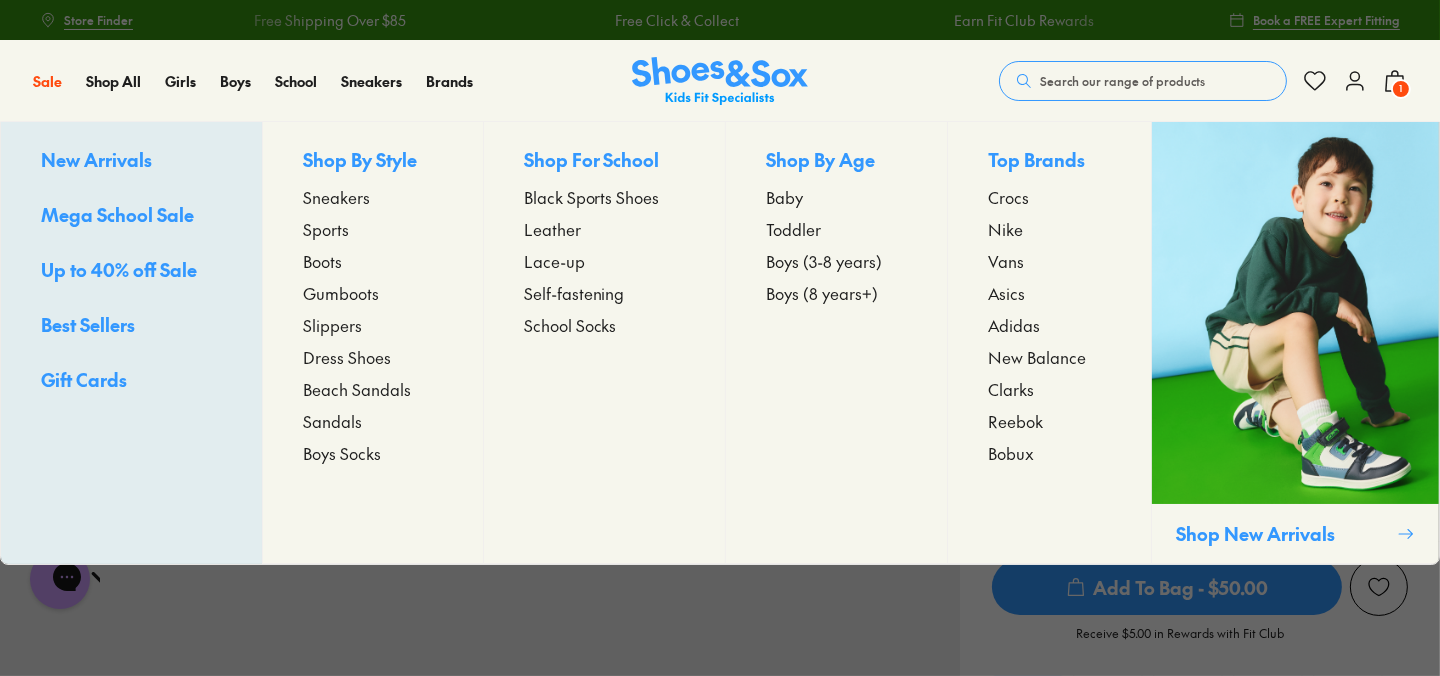 click on "Baby" at bounding box center [784, 197] 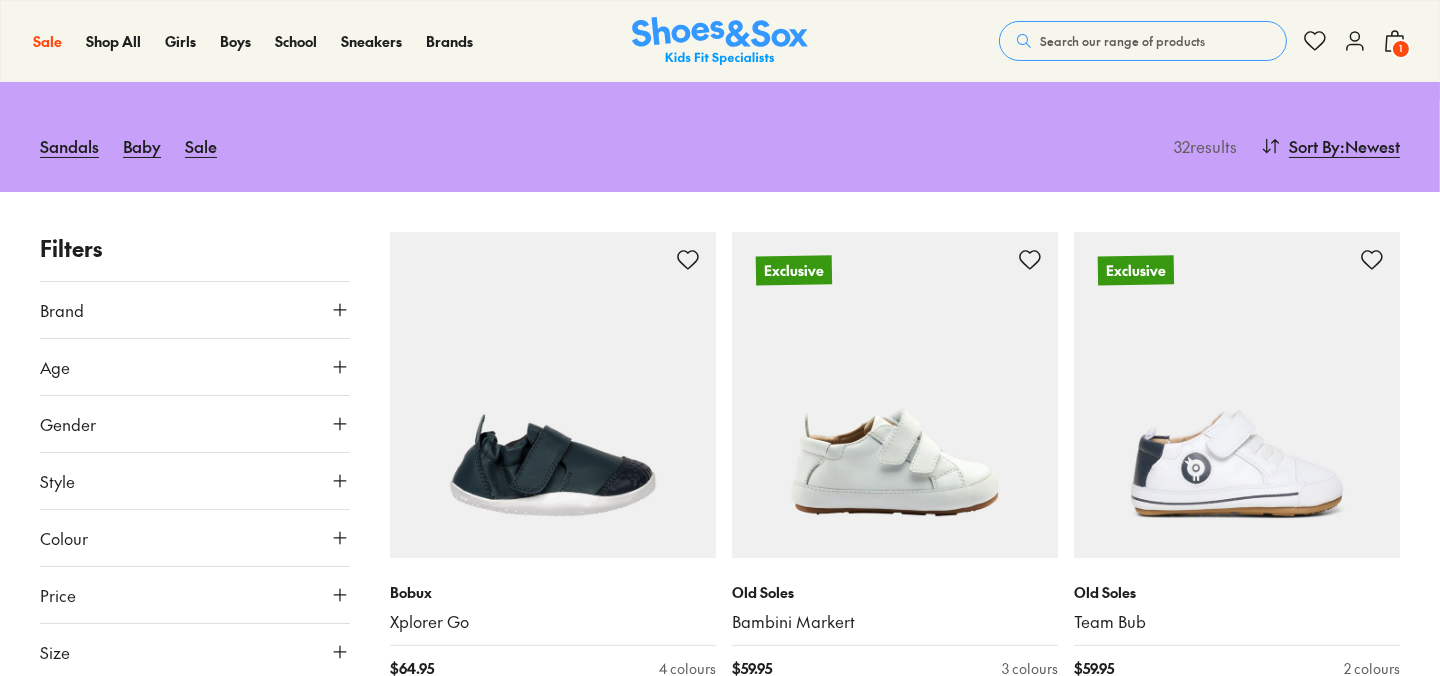 scroll, scrollTop: 199, scrollLeft: 0, axis: vertical 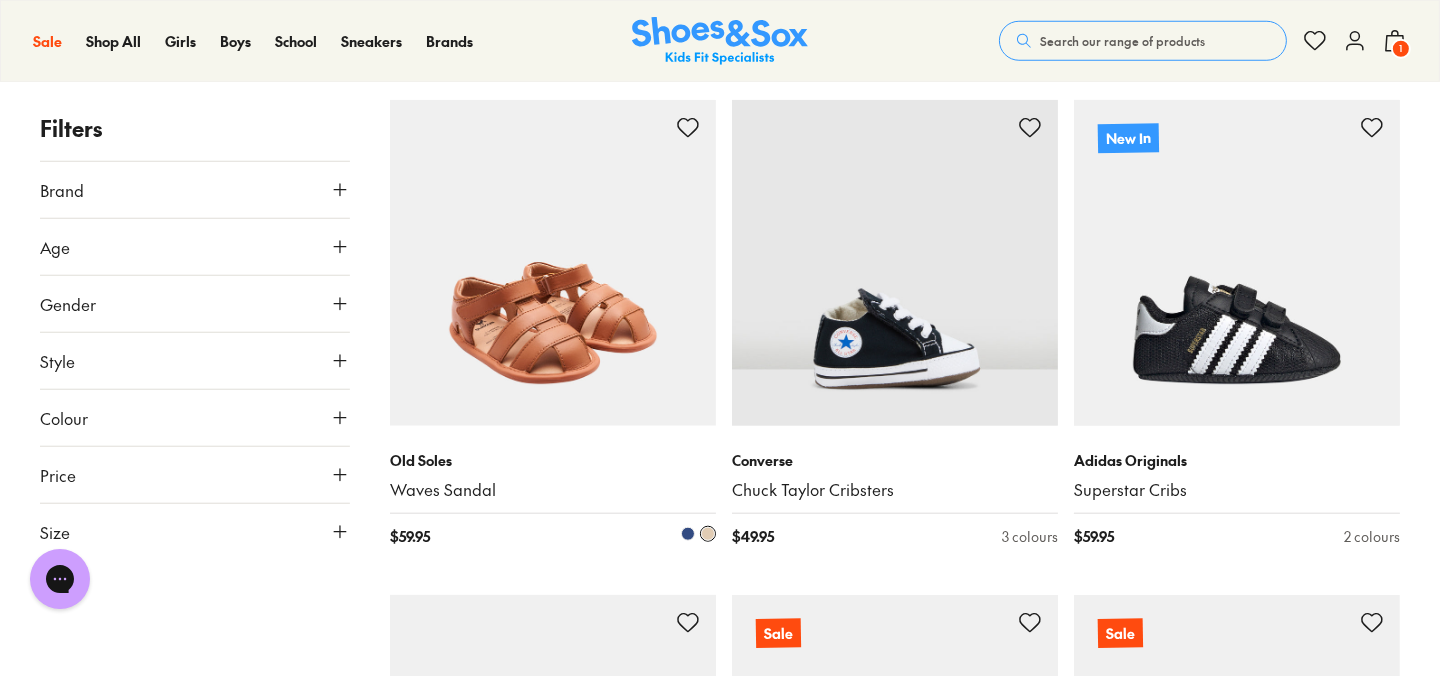 click at bounding box center (688, 534) 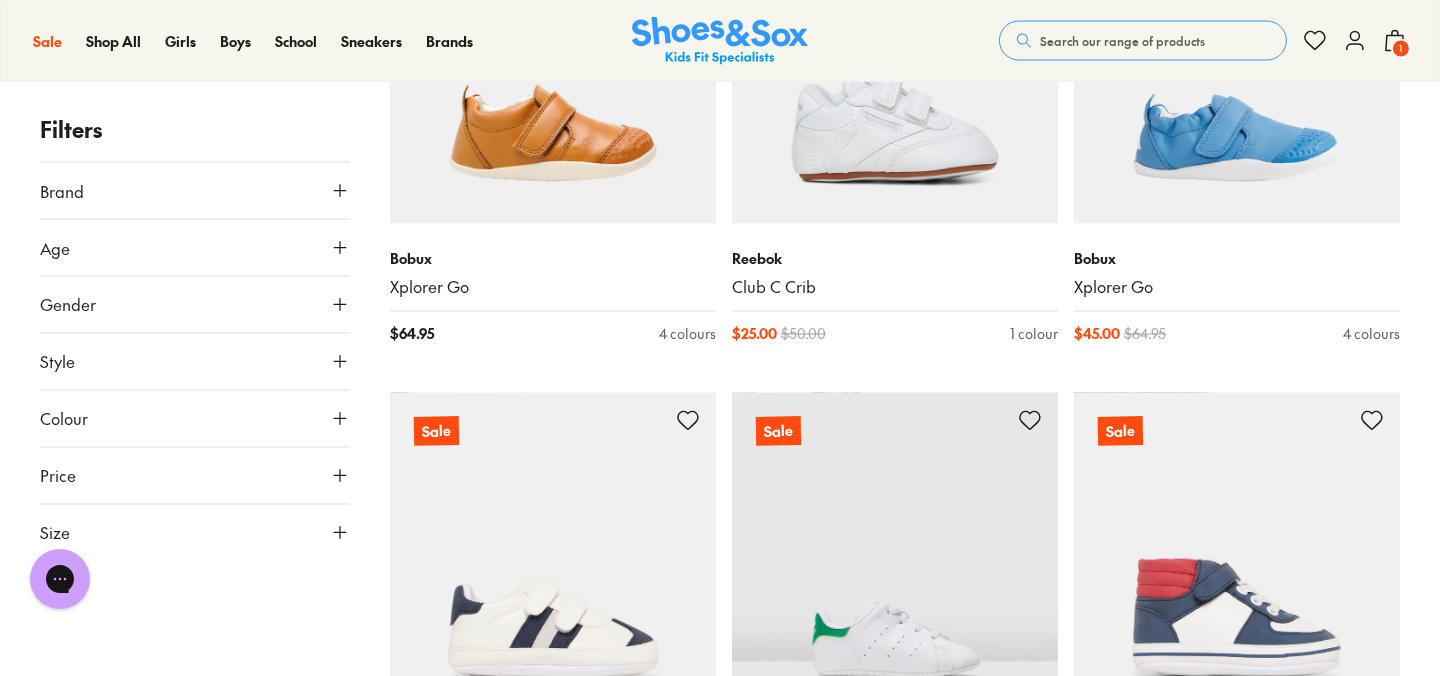 scroll, scrollTop: 4500, scrollLeft: 0, axis: vertical 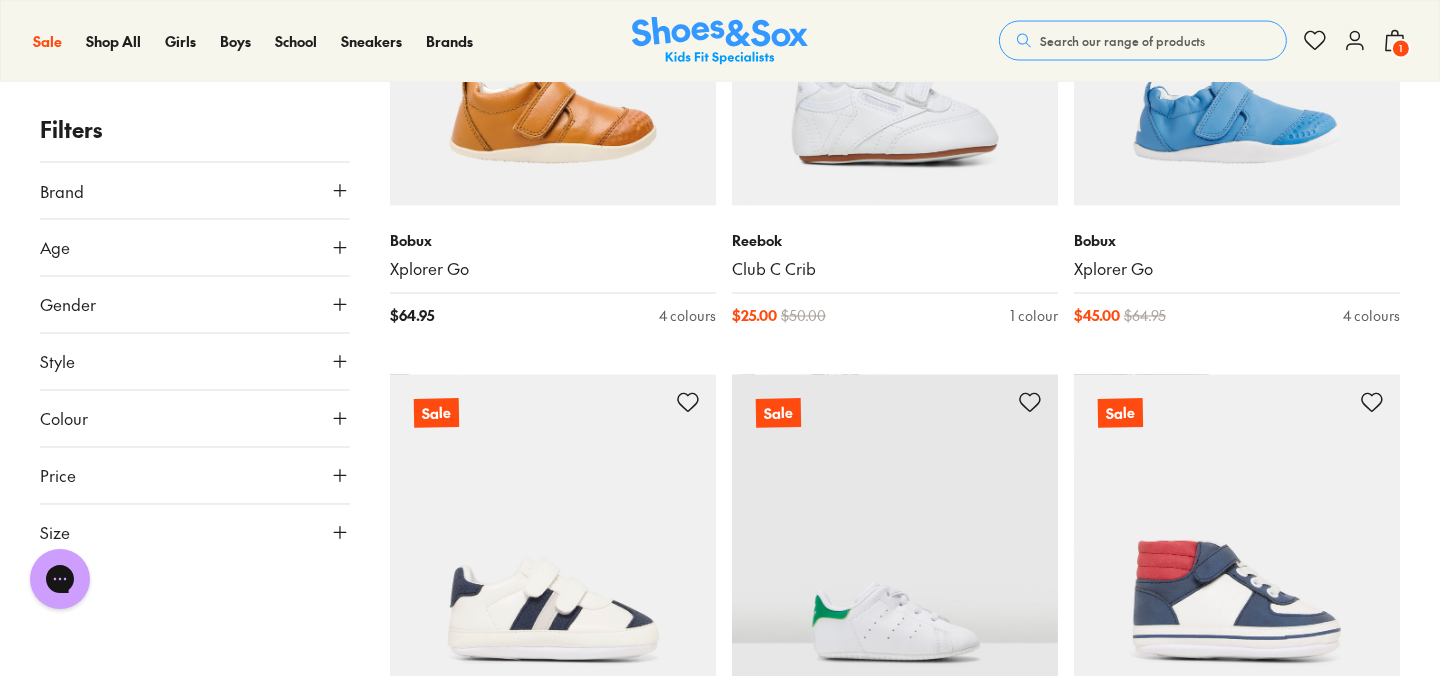 click on "Gender" at bounding box center [195, 304] 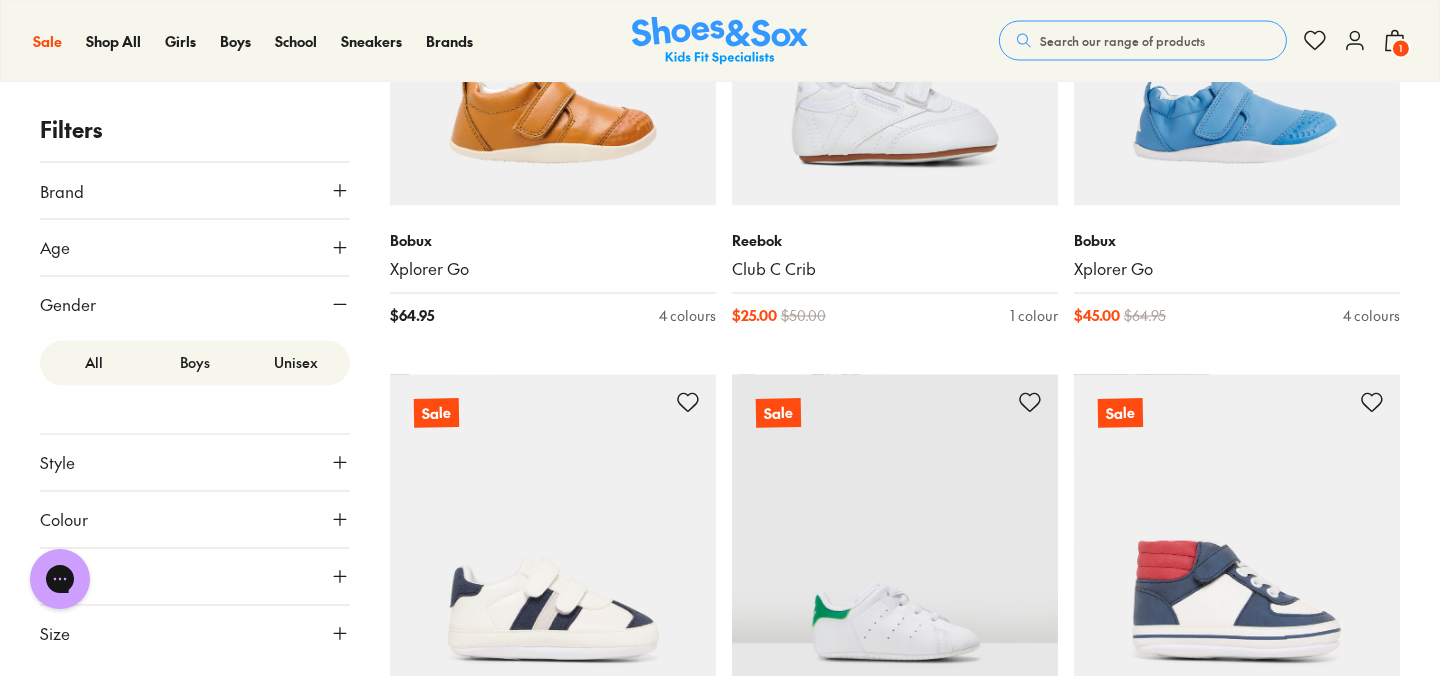 click on "Age" at bounding box center [195, 247] 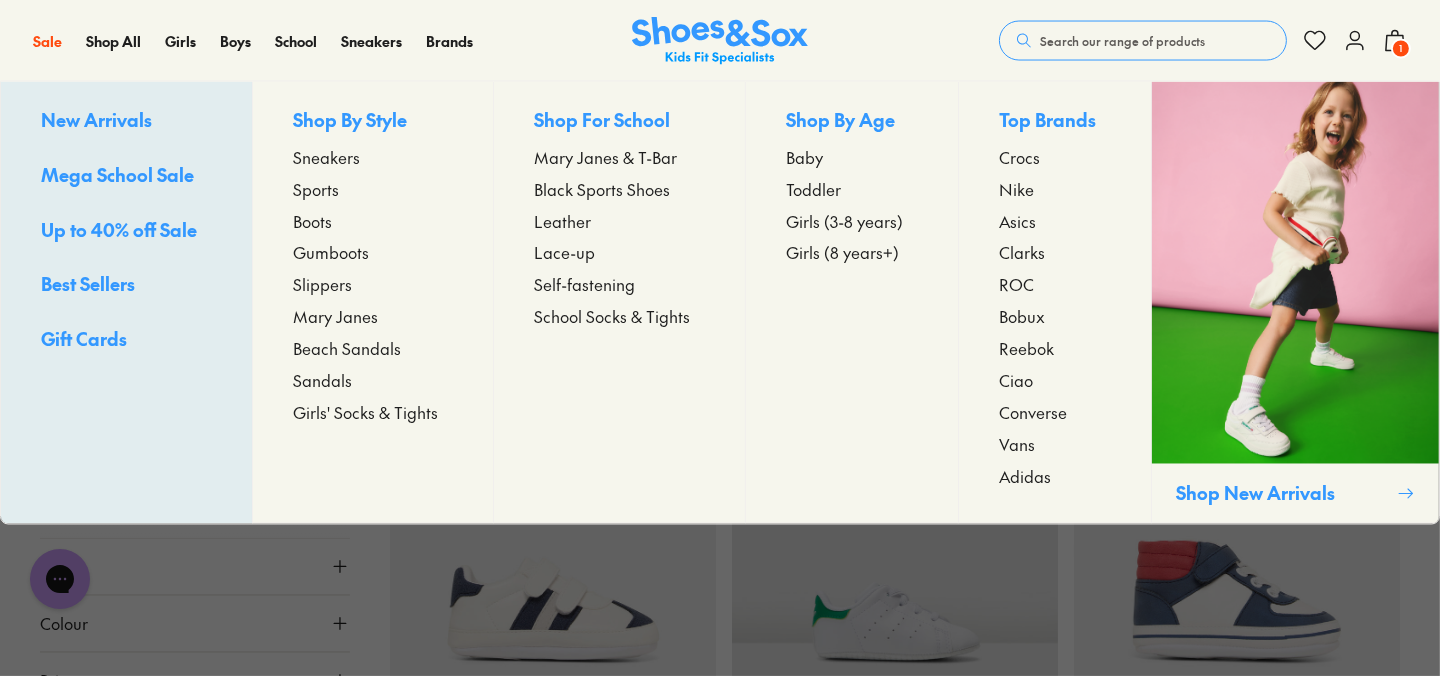 click on "Baby" at bounding box center [804, 157] 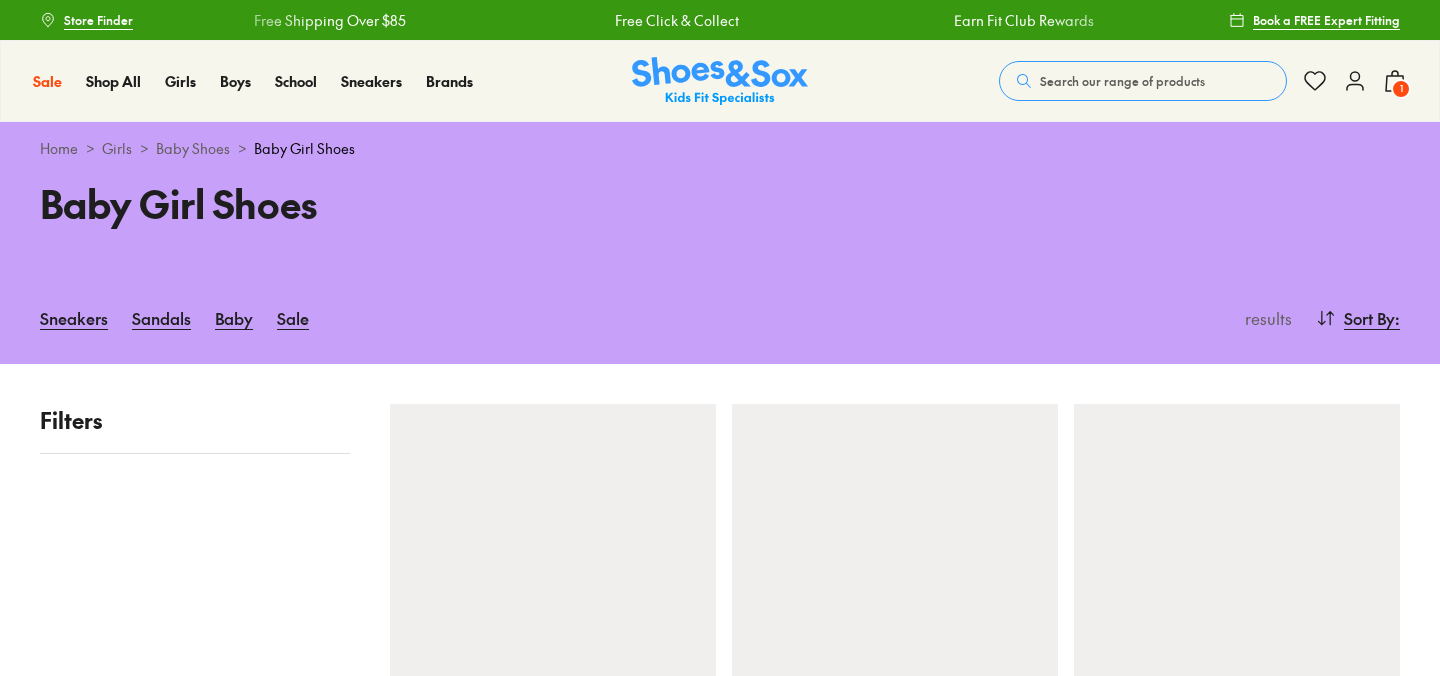 scroll, scrollTop: 0, scrollLeft: 0, axis: both 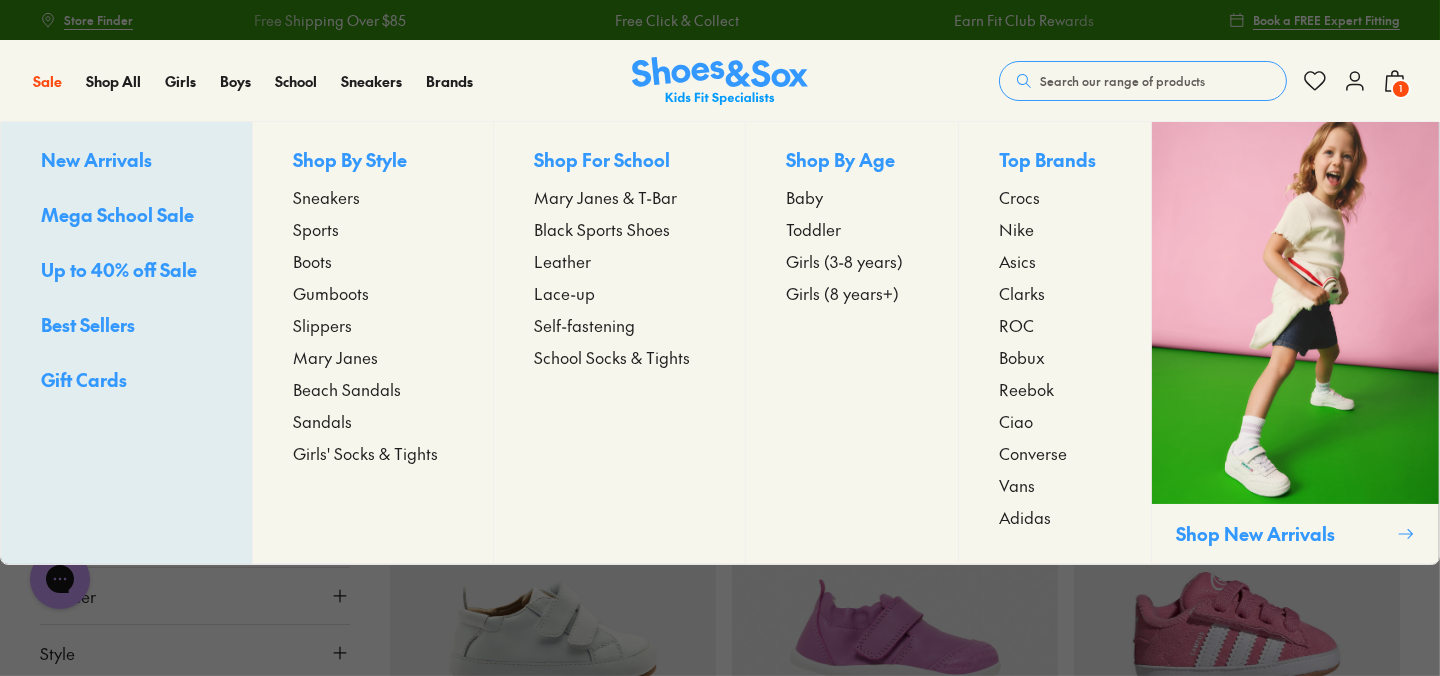 click on "Beach Sandals" at bounding box center [347, 389] 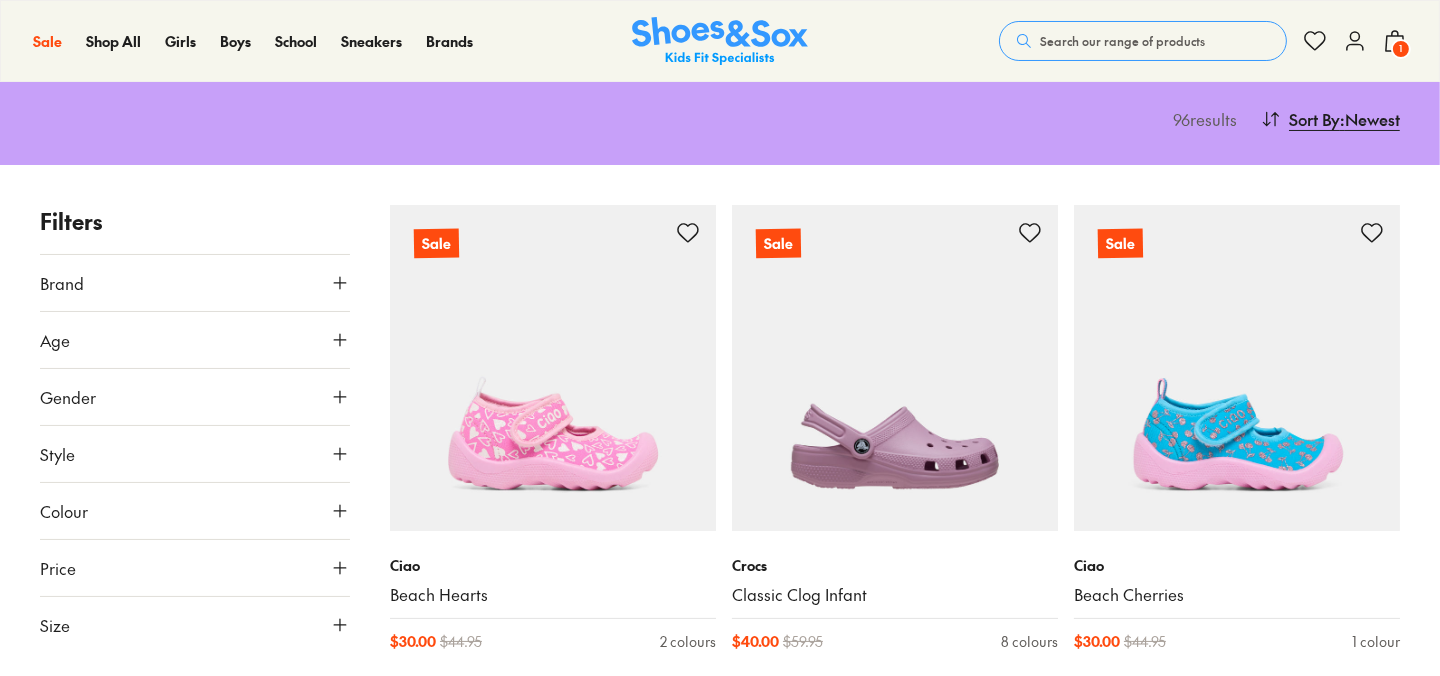 scroll, scrollTop: 199, scrollLeft: 0, axis: vertical 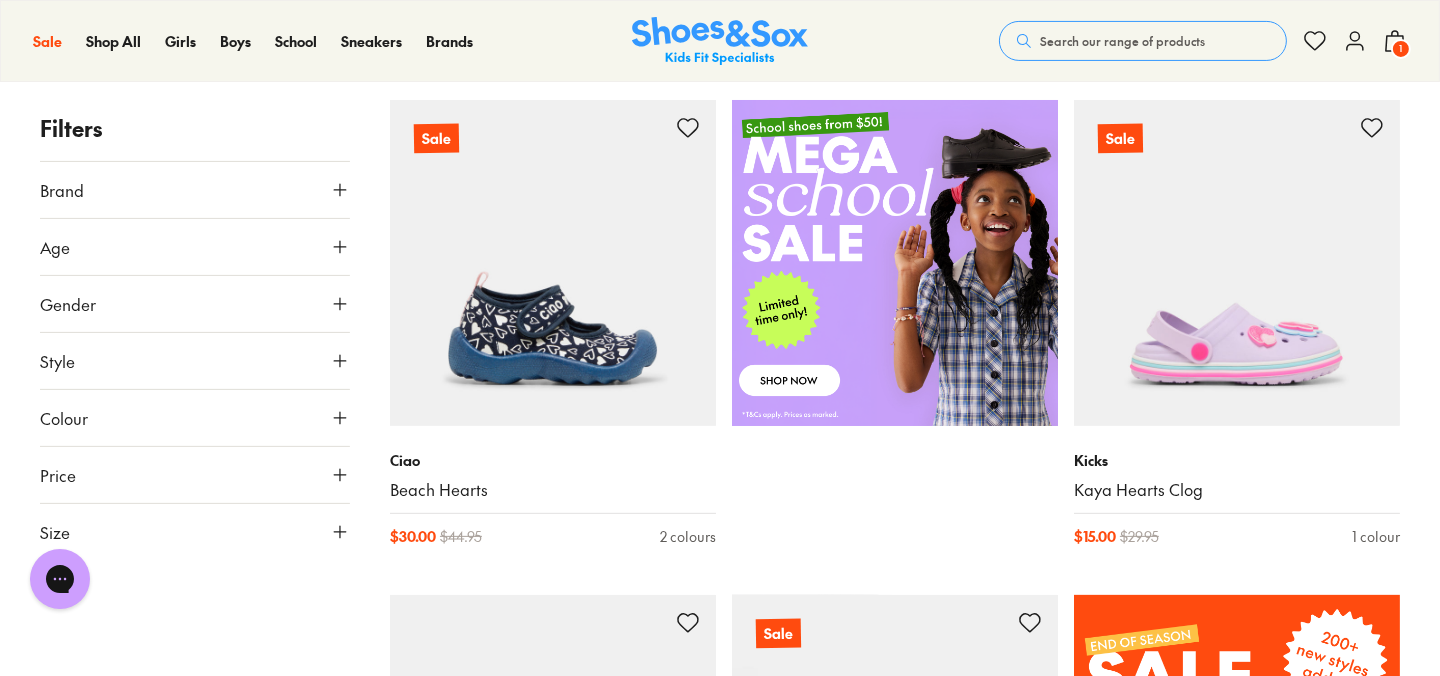 click on "Age" at bounding box center (195, 247) 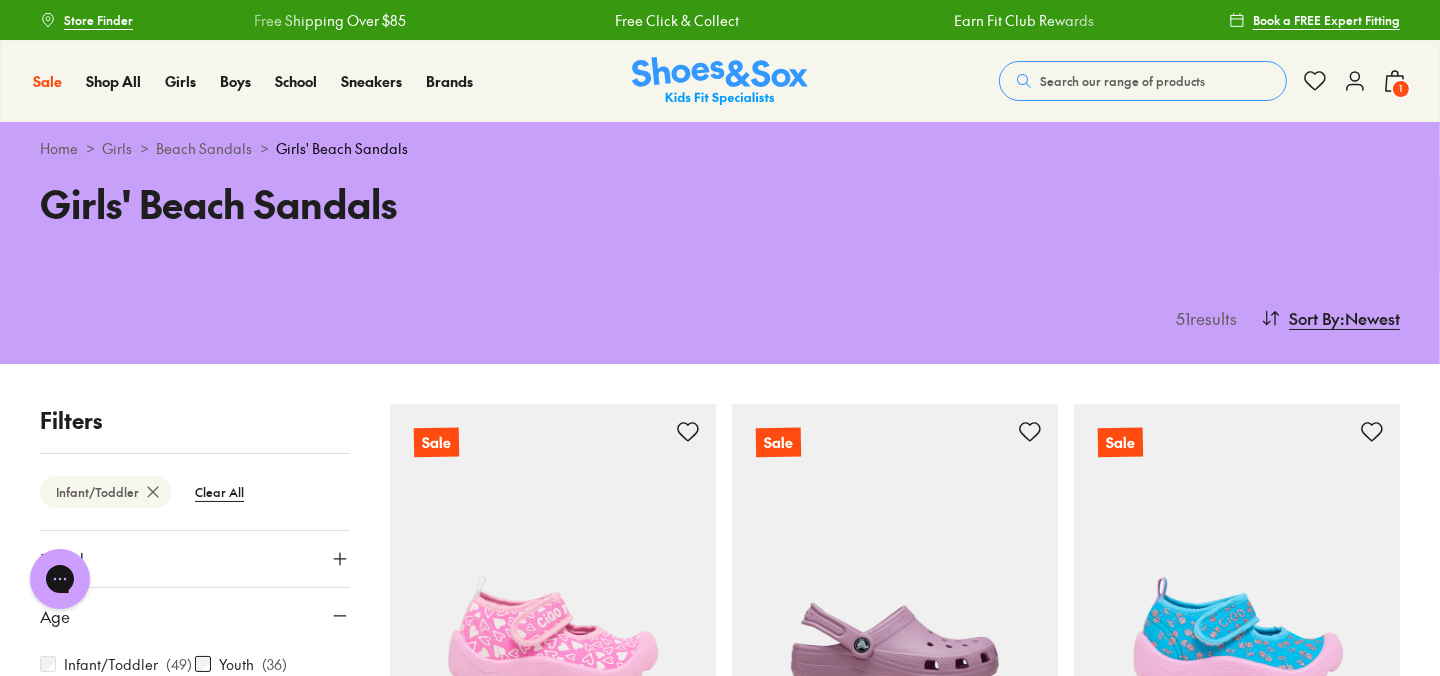scroll, scrollTop: 300, scrollLeft: 0, axis: vertical 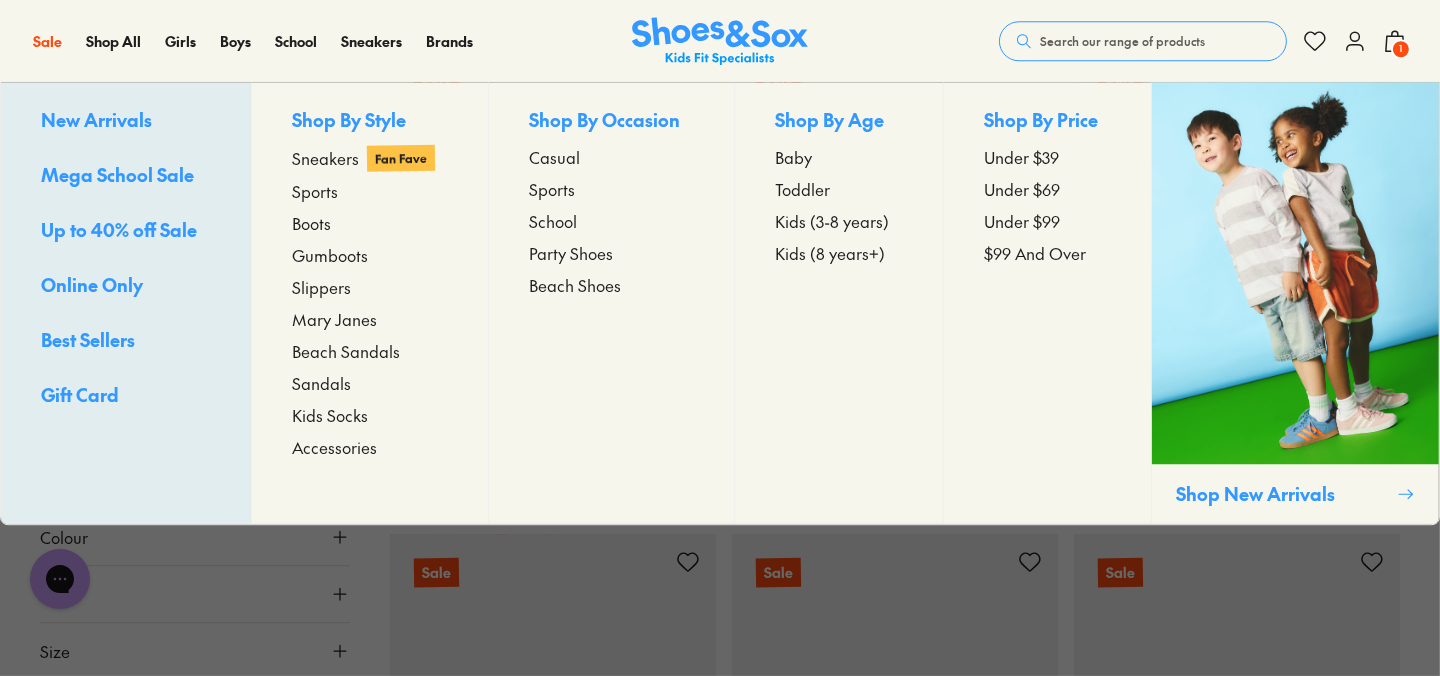 click on "Sandals" at bounding box center (321, 383) 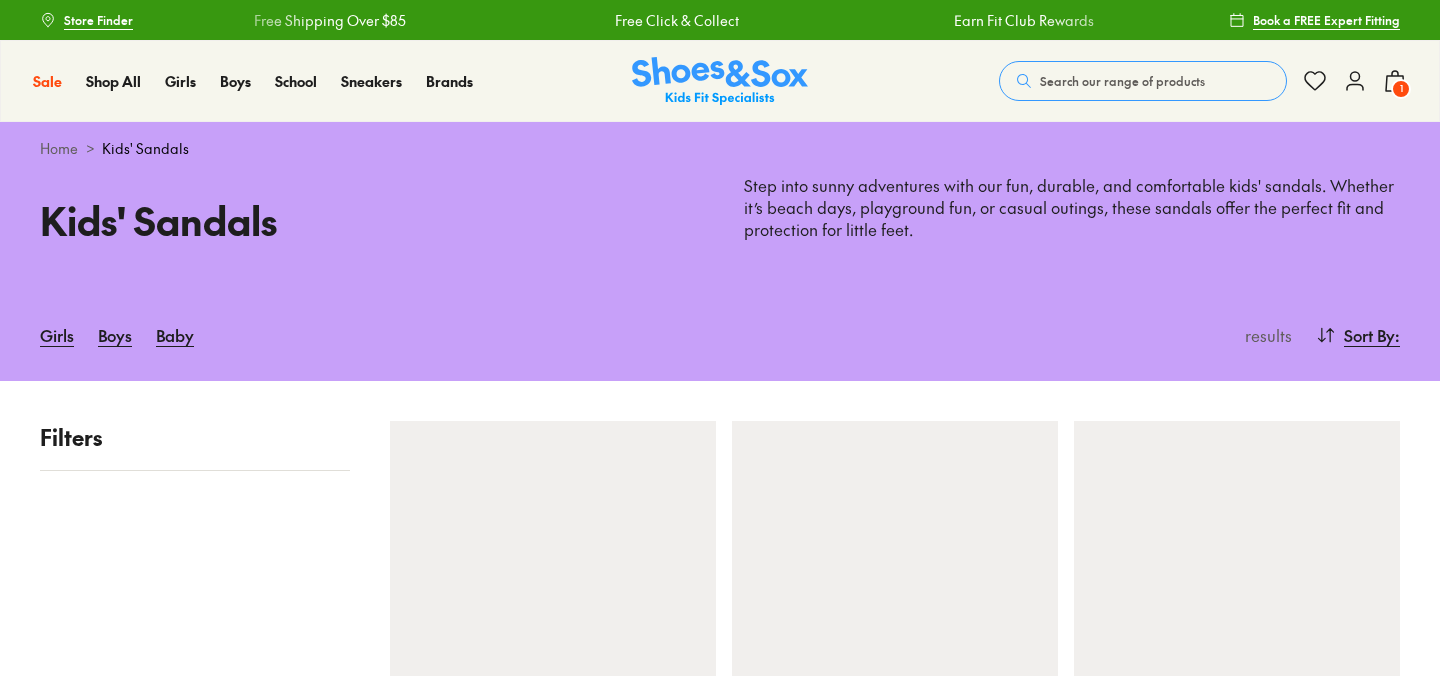 scroll, scrollTop: 179, scrollLeft: 0, axis: vertical 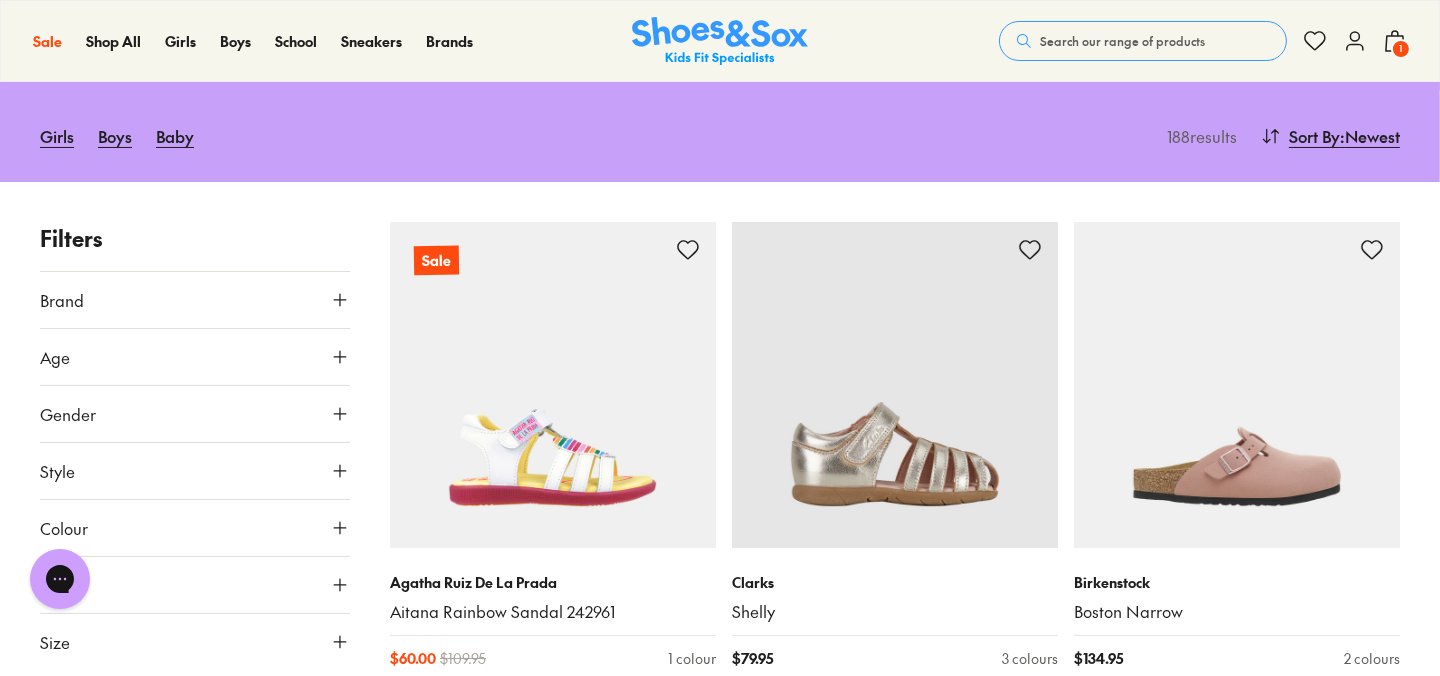 click on "Age" at bounding box center [195, 357] 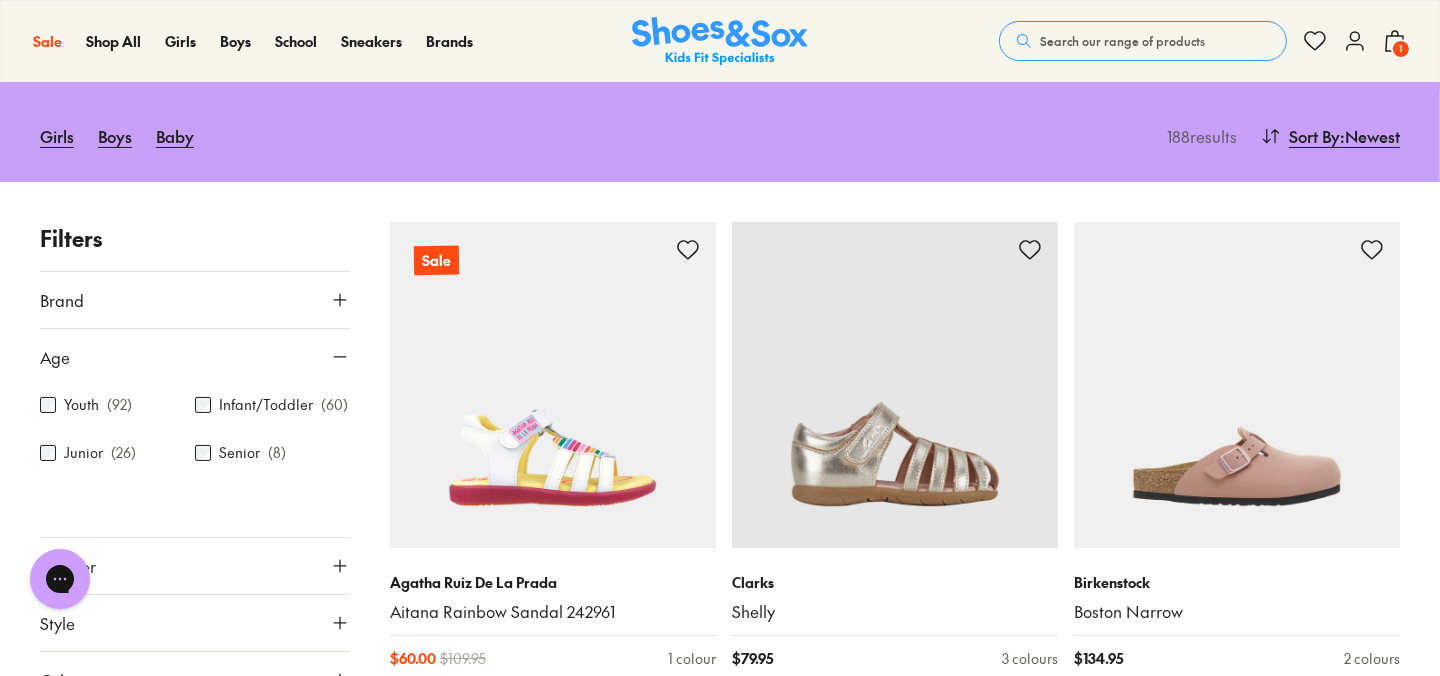 click on "Infant/Toddler ( 60 )" at bounding box center [272, 405] 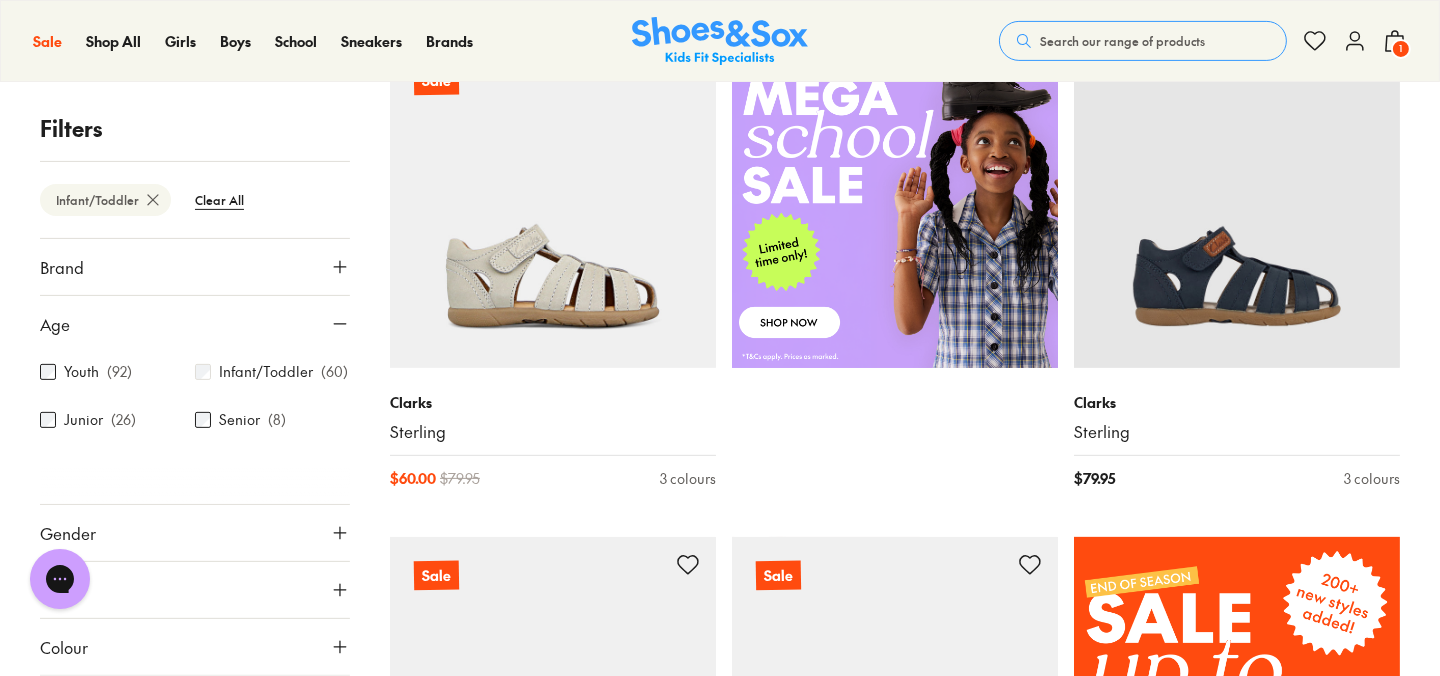 scroll, scrollTop: 981, scrollLeft: 0, axis: vertical 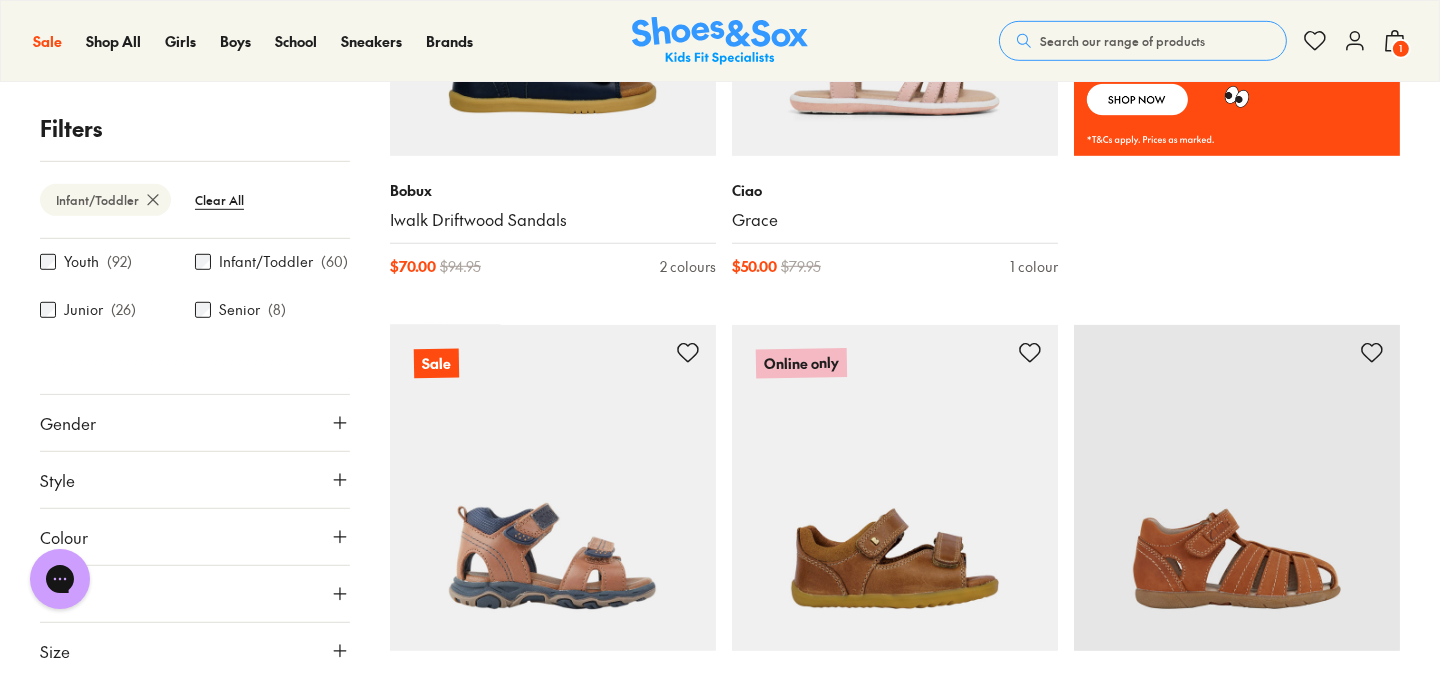 click on "Size" at bounding box center [195, 651] 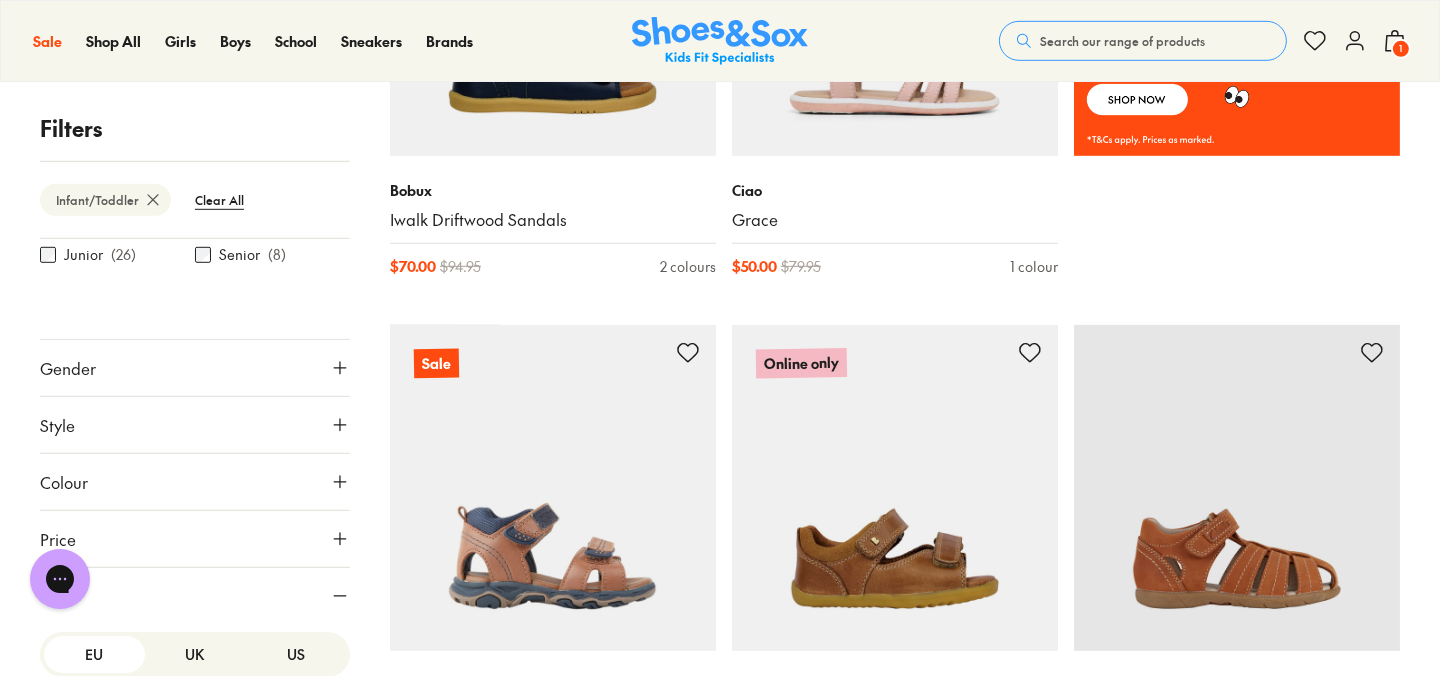 scroll, scrollTop: 310, scrollLeft: 0, axis: vertical 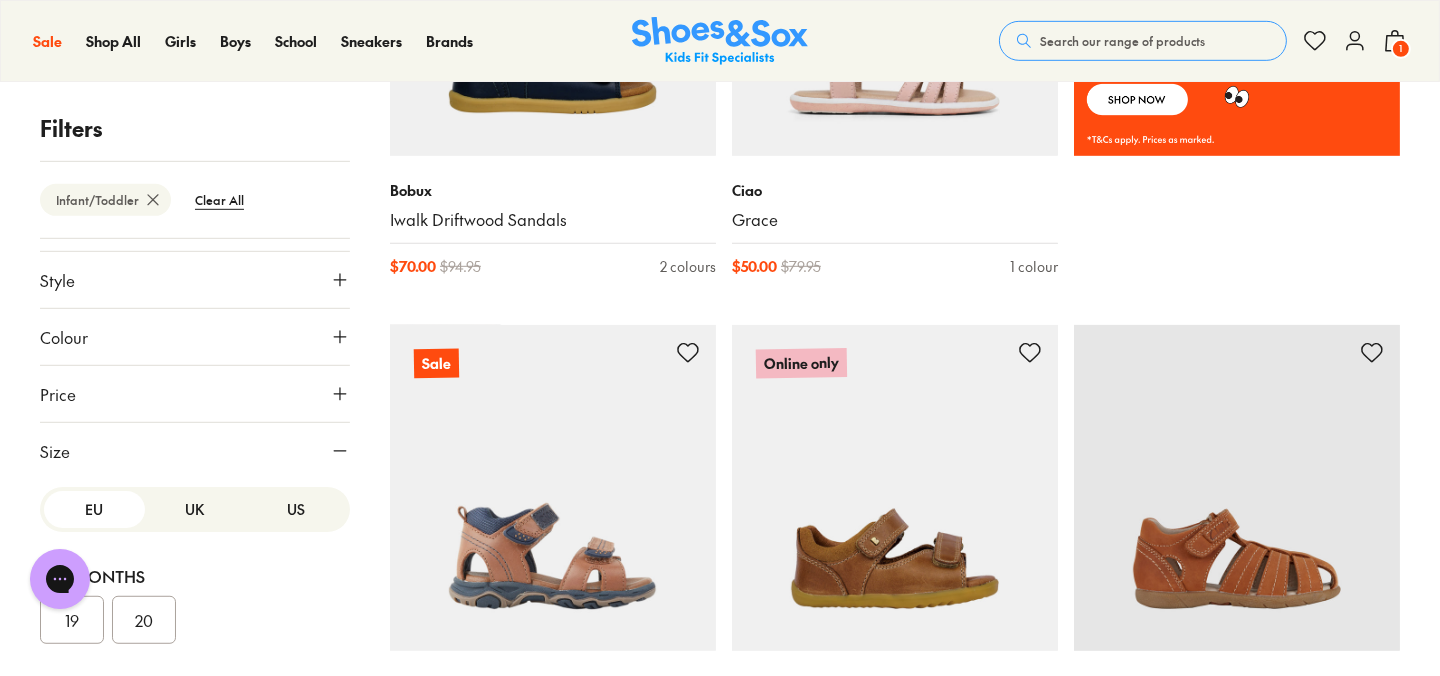 click on "US" at bounding box center (295, 509) 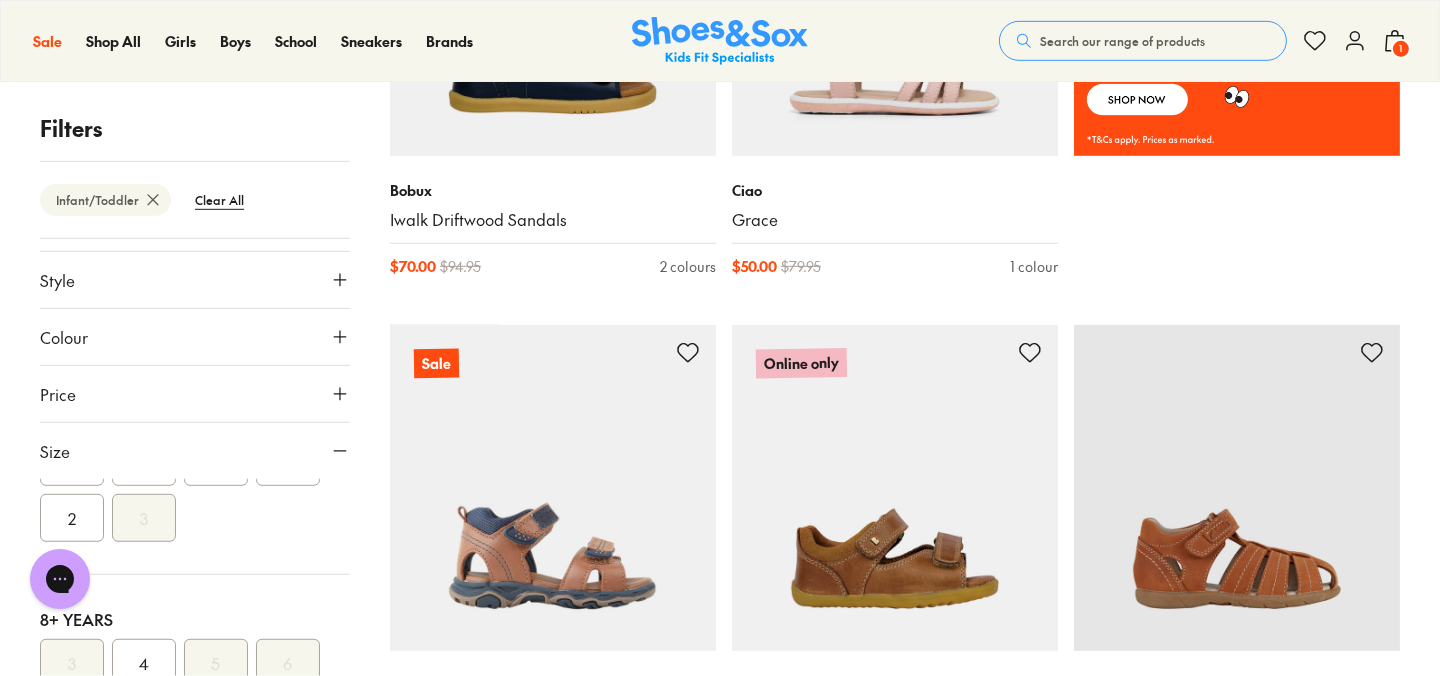 scroll, scrollTop: 608, scrollLeft: 0, axis: vertical 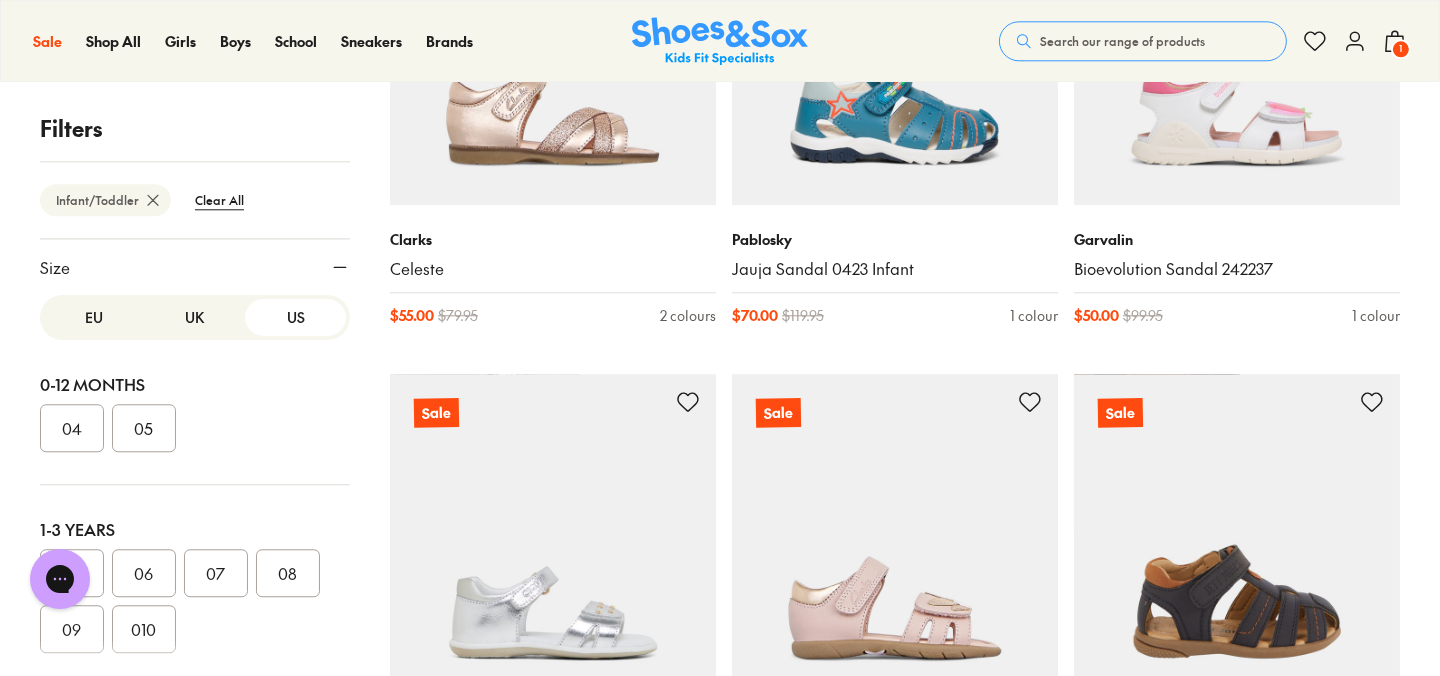 click on "04" at bounding box center [72, 428] 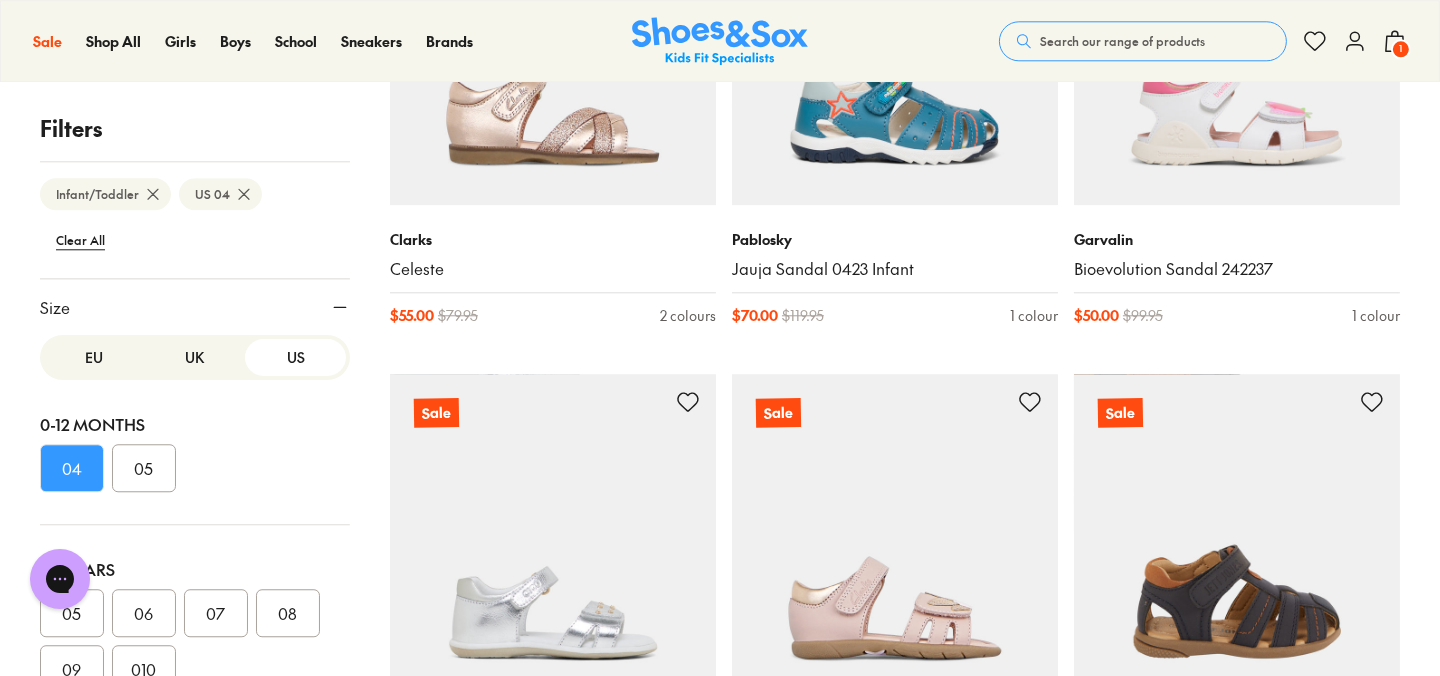scroll, scrollTop: 0, scrollLeft: 0, axis: both 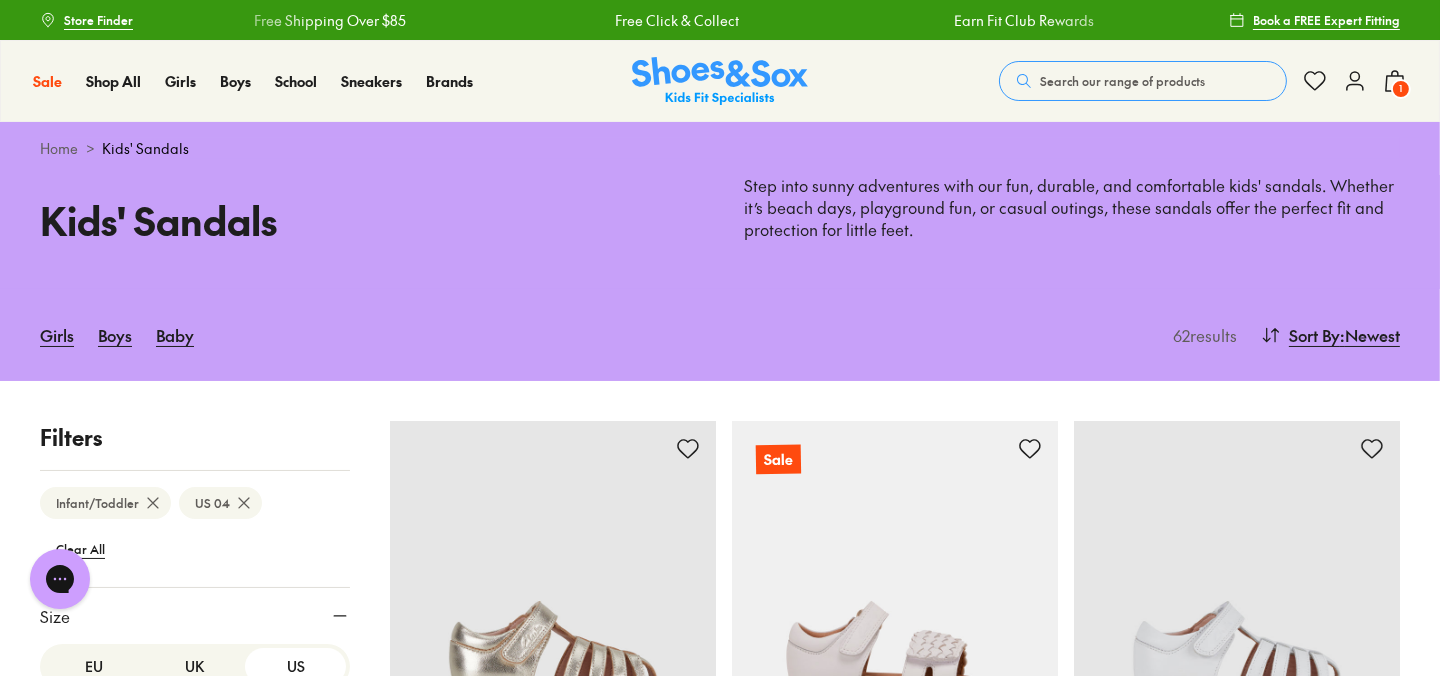 type on "***" 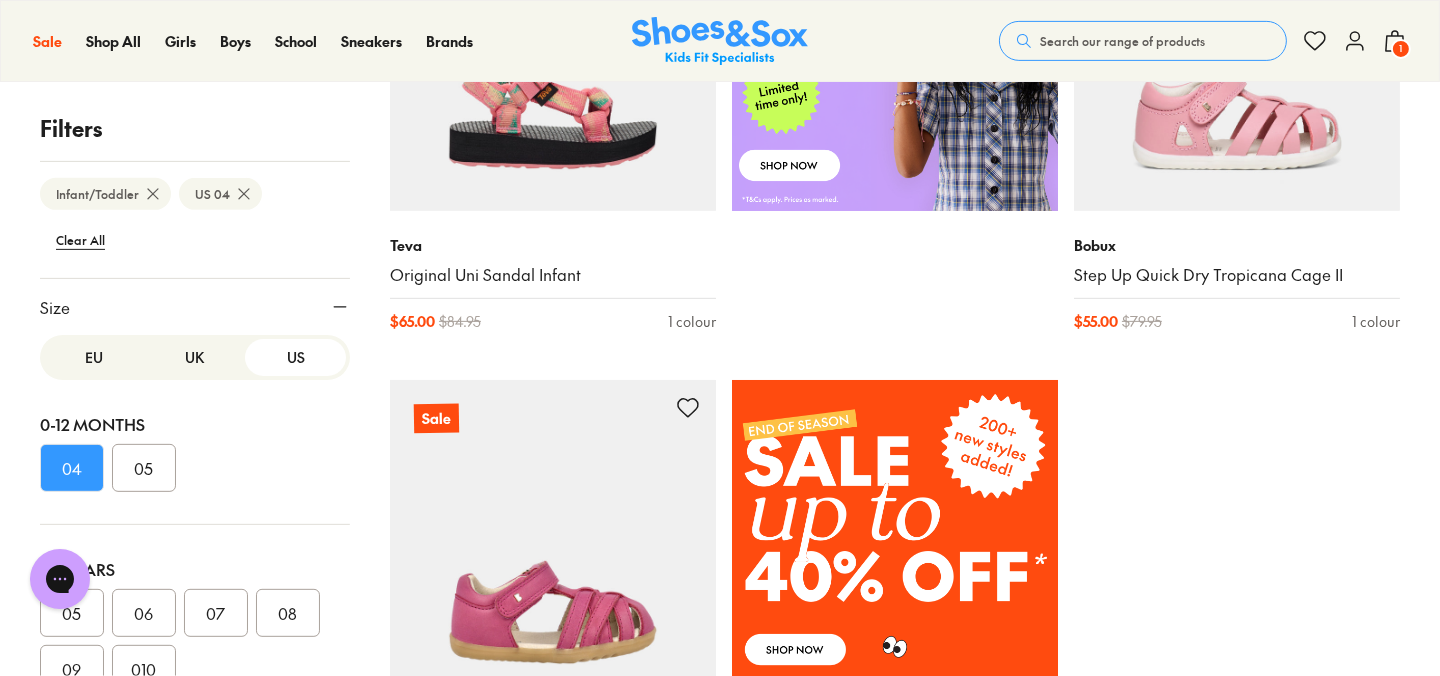 scroll, scrollTop: 999, scrollLeft: 0, axis: vertical 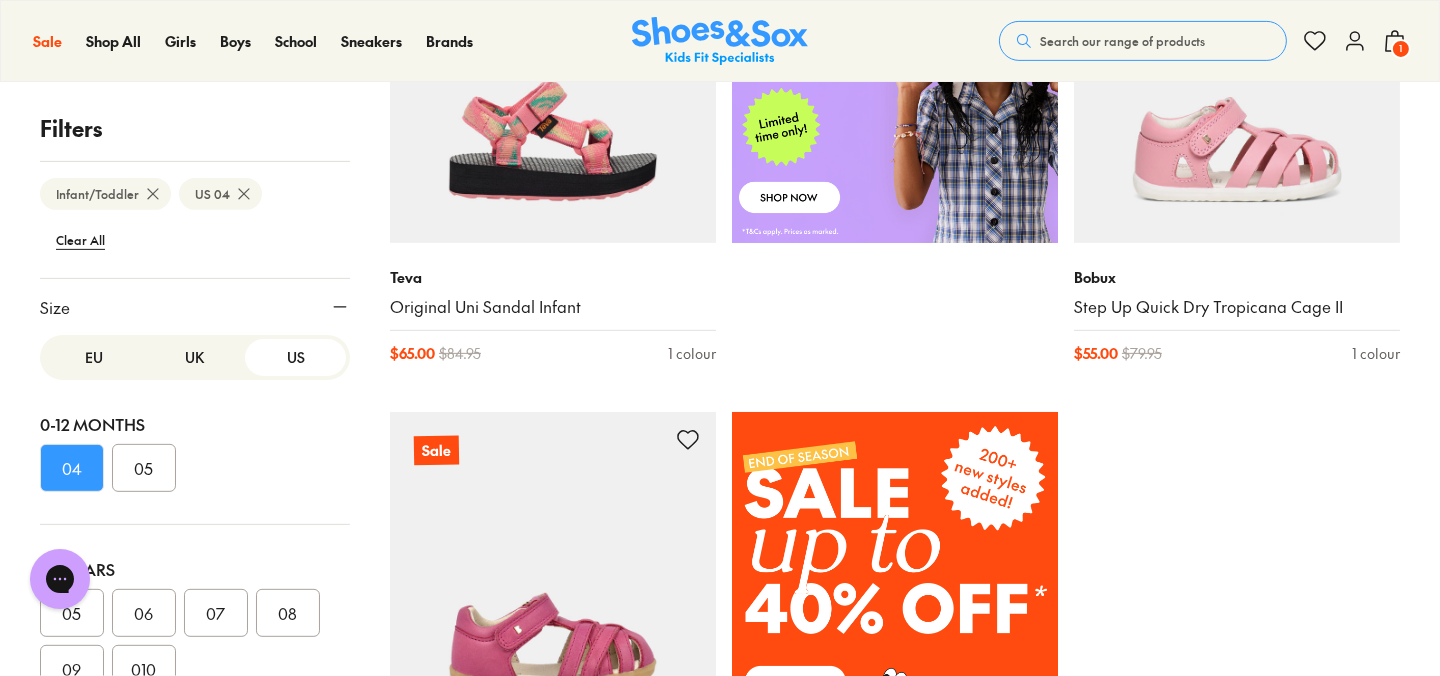 click on "1" at bounding box center [1401, 49] 